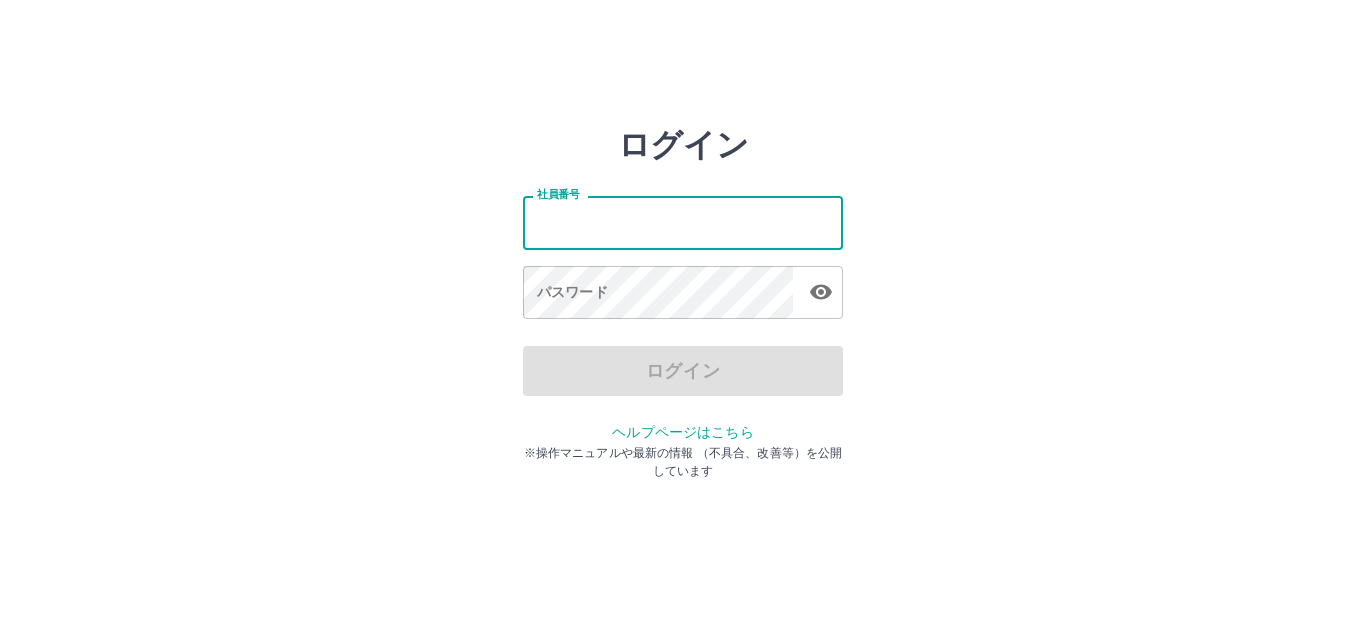 scroll, scrollTop: 0, scrollLeft: 0, axis: both 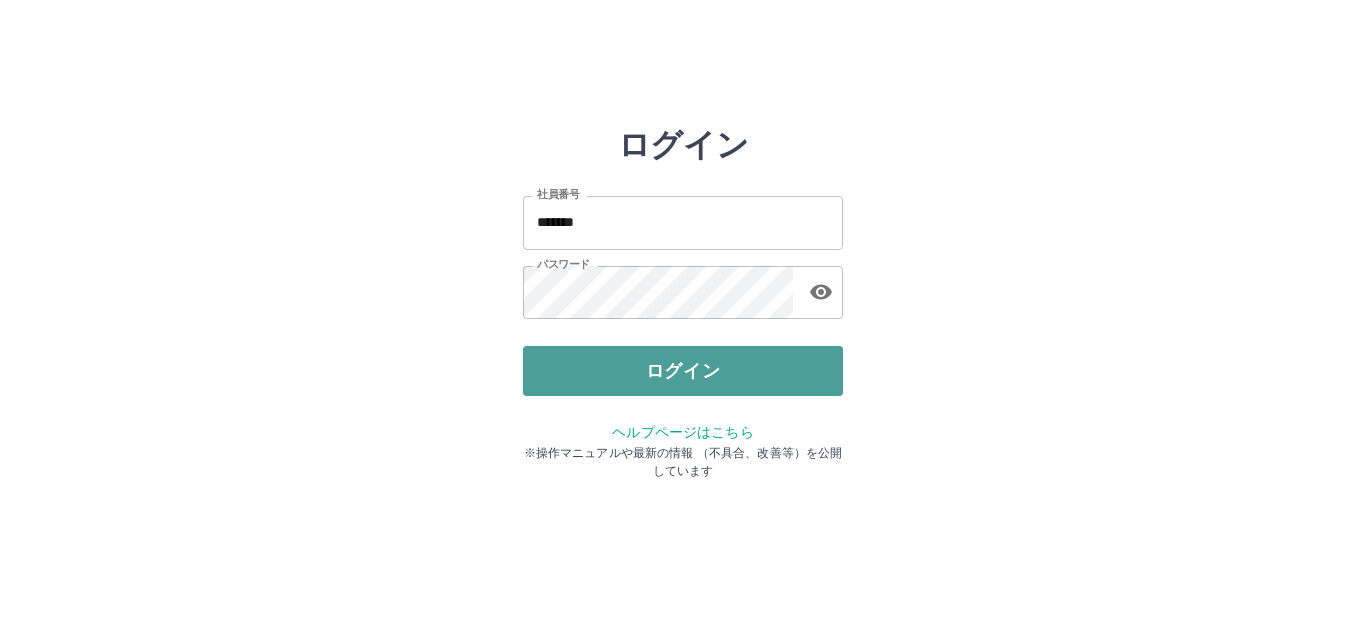 click on "ログイン" at bounding box center (683, 371) 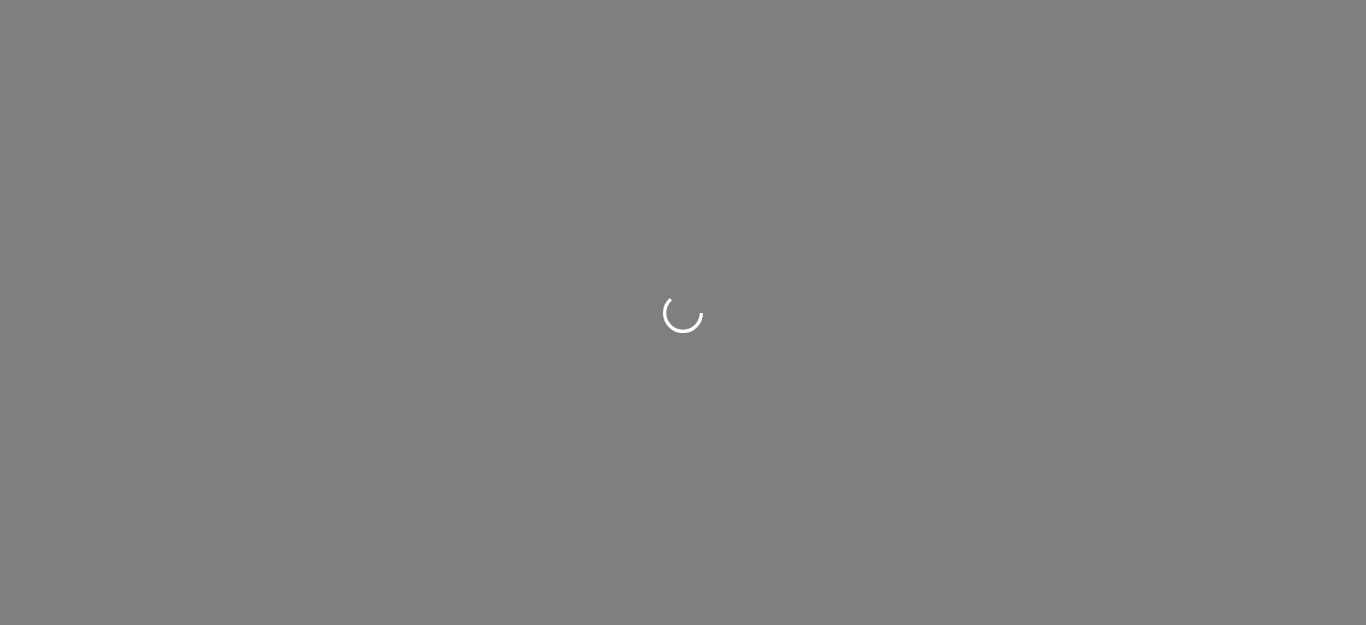 scroll, scrollTop: 0, scrollLeft: 0, axis: both 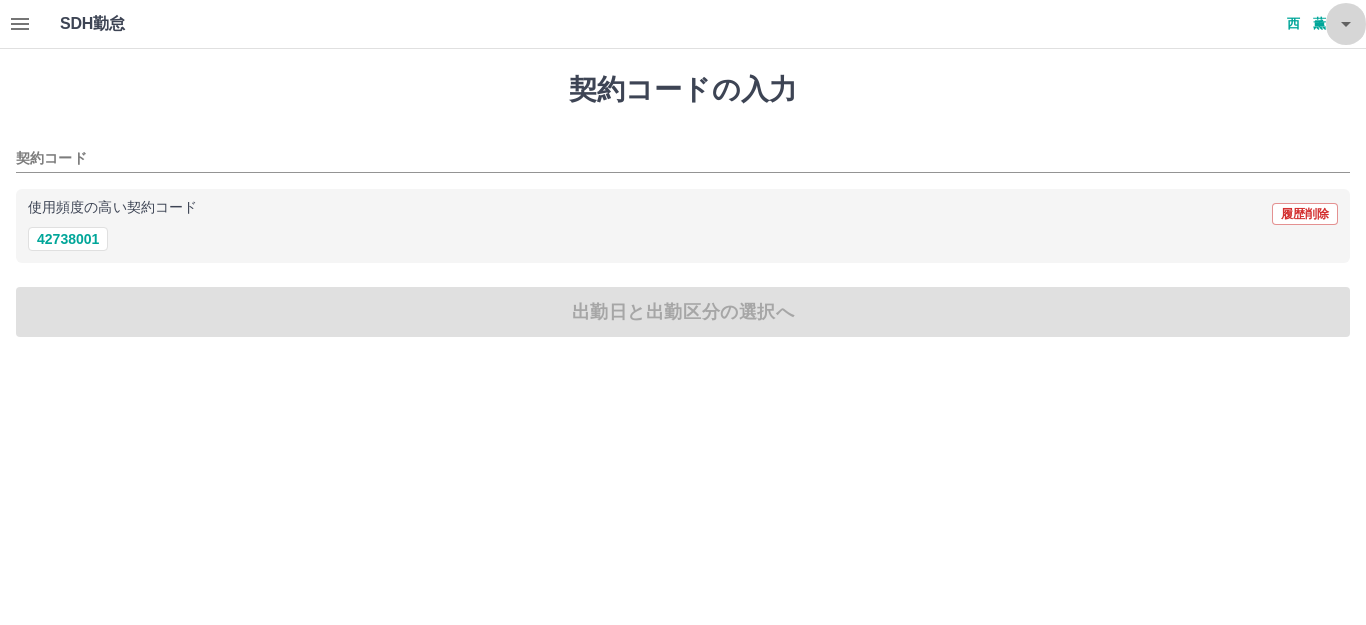 click 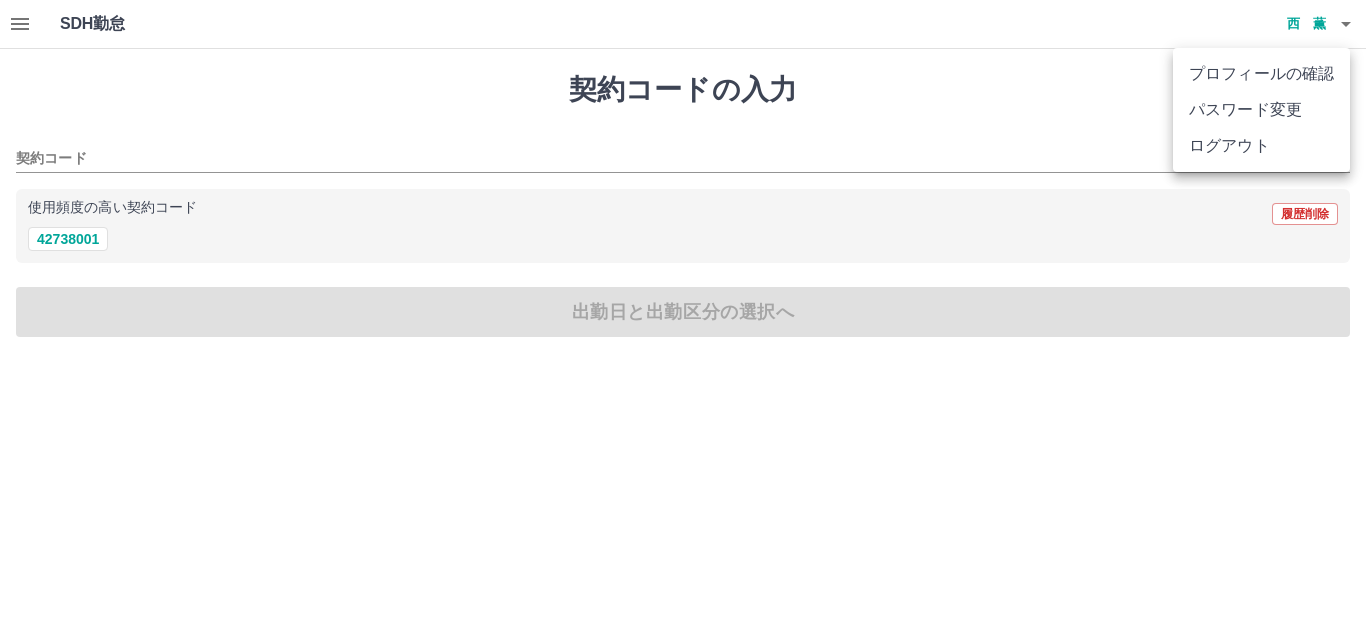 click at bounding box center [683, 312] 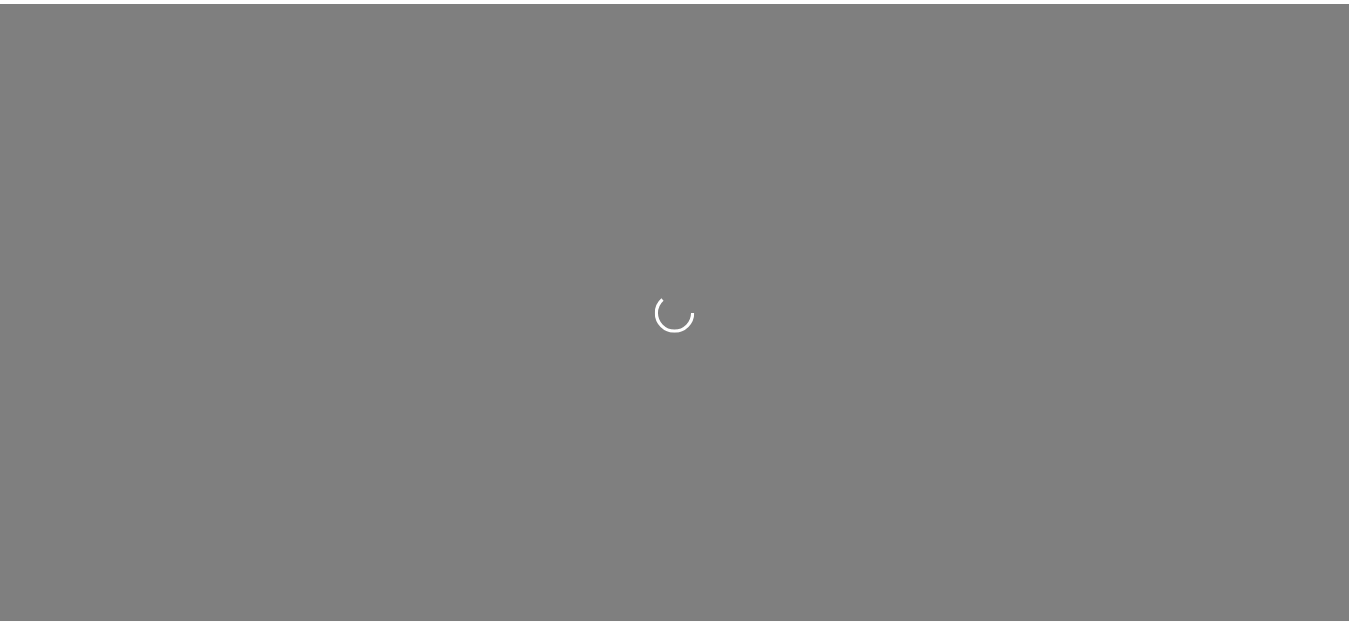 scroll, scrollTop: 0, scrollLeft: 0, axis: both 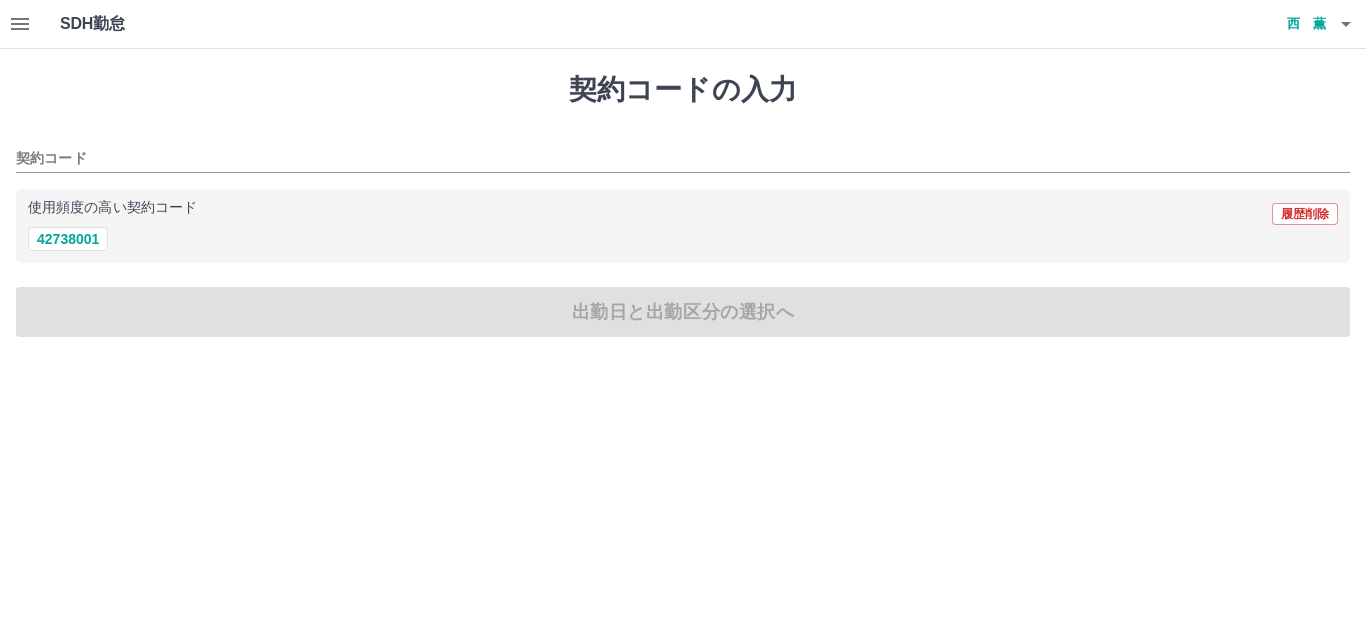 drag, startPoint x: 102, startPoint y: 25, endPoint x: 6, endPoint y: 6, distance: 97.862144 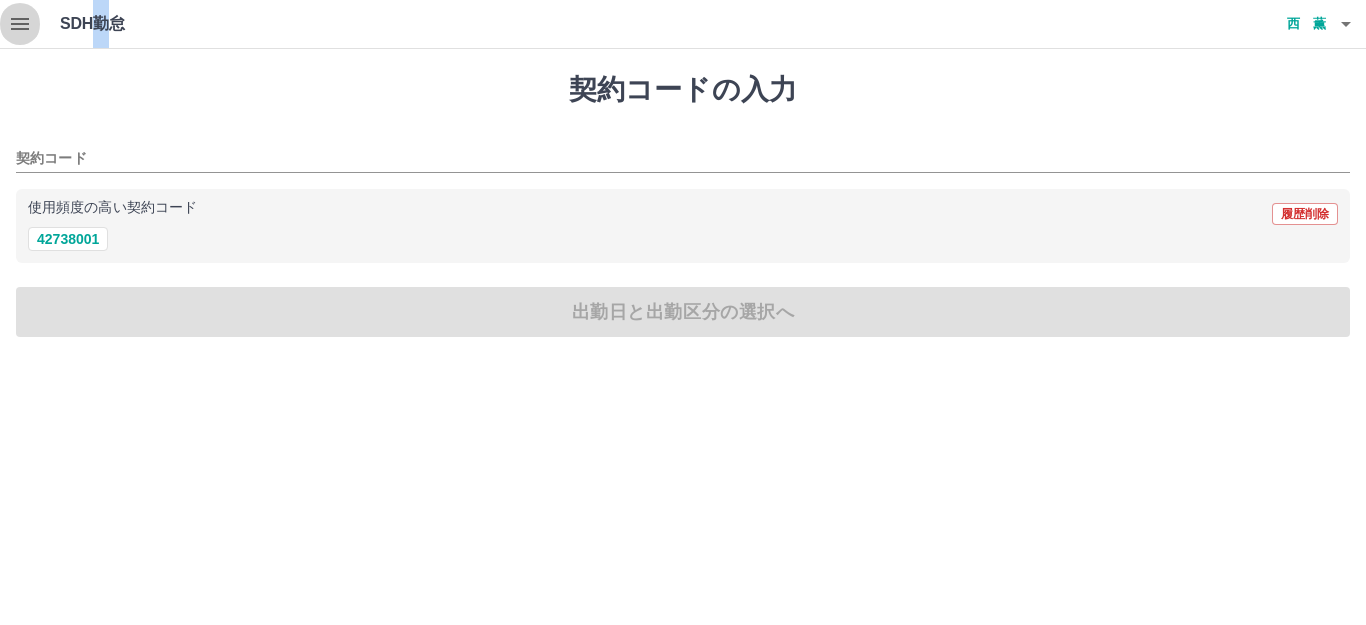 click 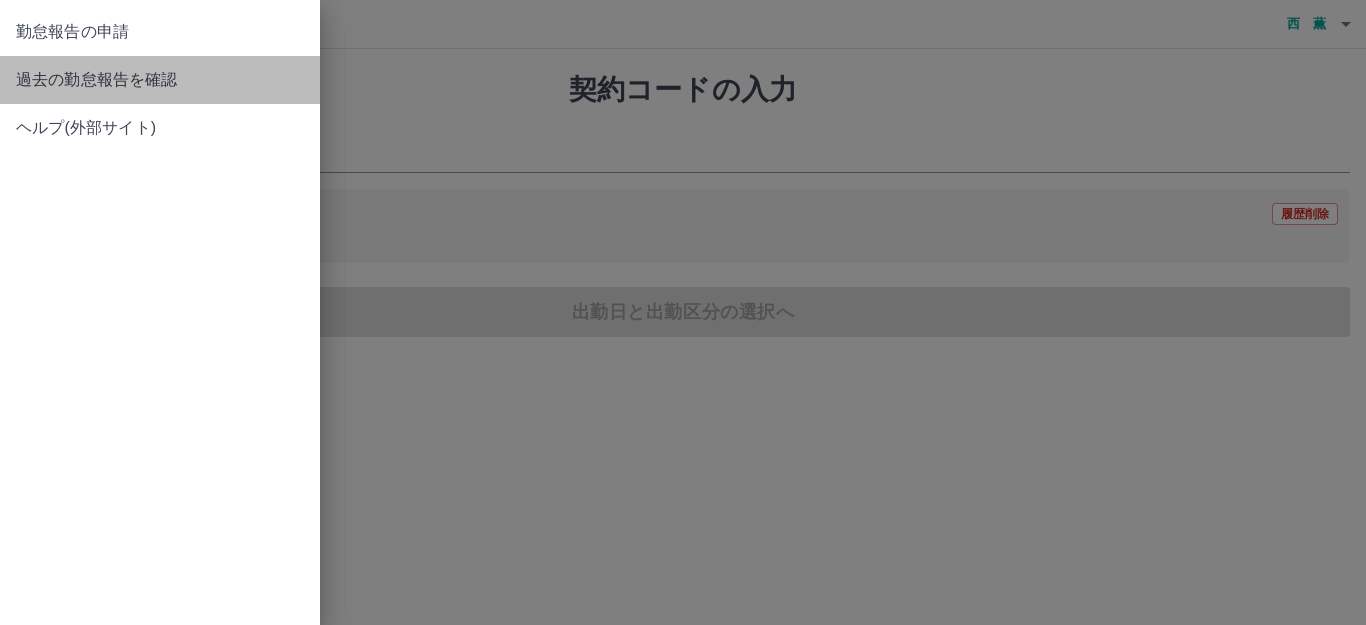 click on "過去の勤怠報告を確認" at bounding box center [160, 80] 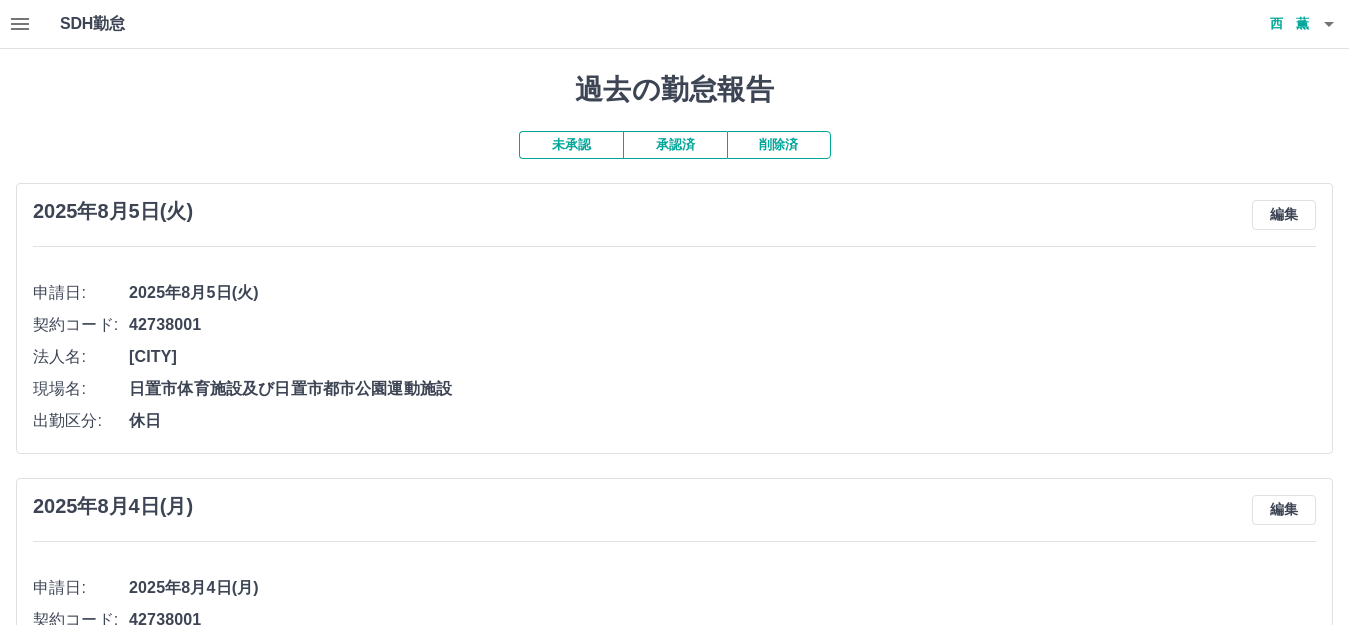 click on "未承認 承認済 削除済 2025年8月5日(火) 編集 申請日: 2025年8月5日(火) 契約コード: 42738001 法人名: 日置市 現場名: 日置市体育施設及び日置市都市公園運動施設 出勤区分: 休日 2025年8月4日(月) 編集 申請日: 2025年8月4日(月) 契約コード: 42738001 法人名: 日置市 現場名: 日置市体育施設及び日置市都市公園運動施設 出勤区分: 出勤 コメント: 始業時刻: 07:30 終業時刻: 17:00 休憩時間: 1時間0分 2024年11月29日(金) 編集 申請日: 2024年11月29日(金) 契約コード: 42738001 法人名: 日置市 現場名: 日置市体育施設及び日置市都市公園運動施設 出勤区分: 休日 2024年11月28日(木) 編集 申請日: 2024年11月28日(木) 契約コード: 42738001 法人名: 日置市 現場名: 日置市体育施設及び日置市都市公園運動施設 出勤区分: 休日 2024年11月27日(水) 編集 申請日: 2024年11月27日(水) 契約コード: 42738001 法人名: 17:00" at bounding box center [674, 2023] 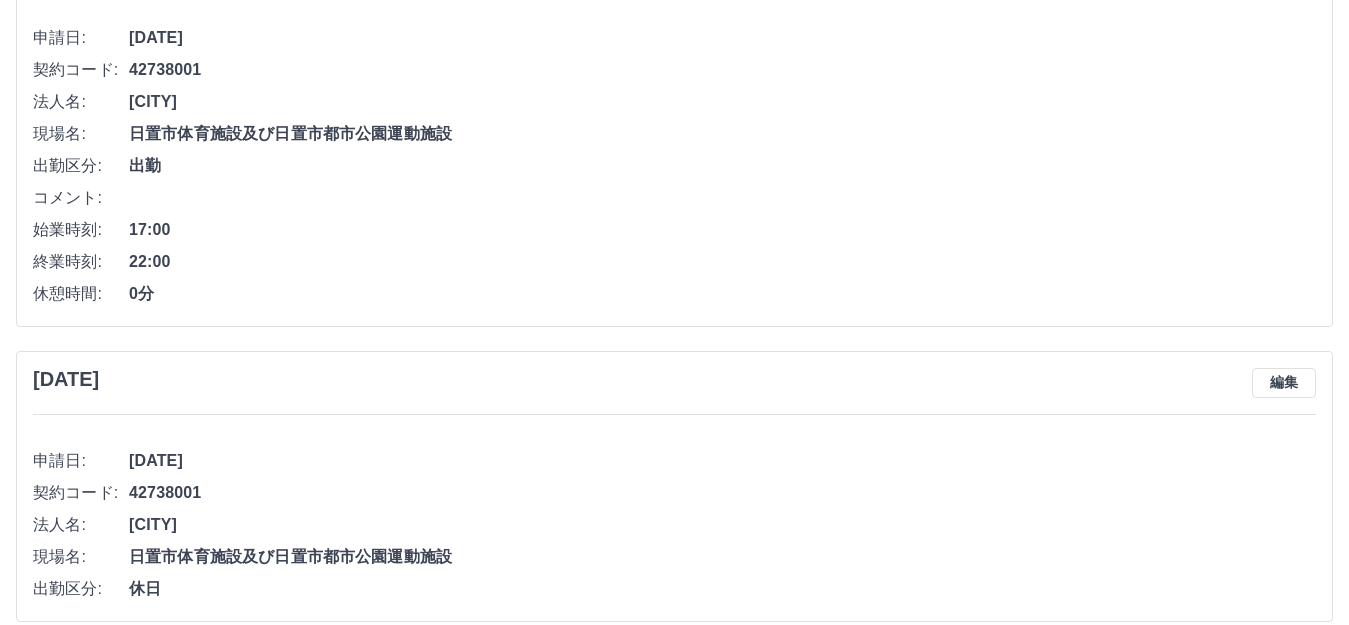 scroll, scrollTop: 3317, scrollLeft: 0, axis: vertical 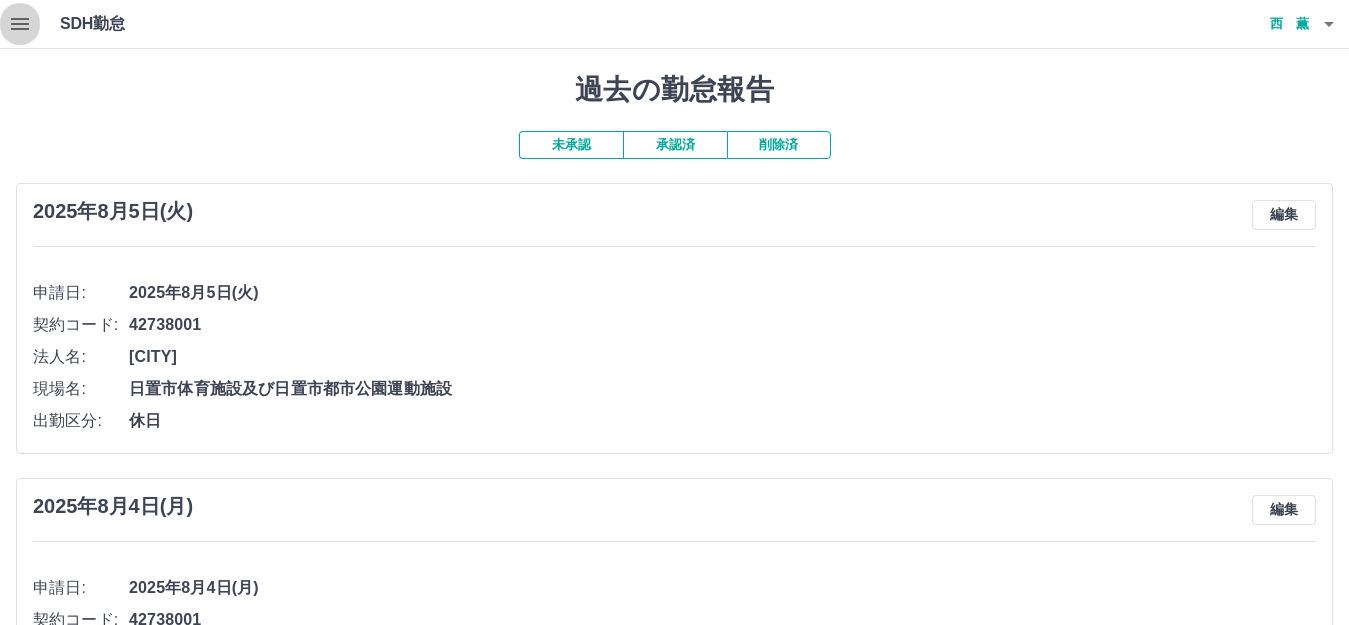 click 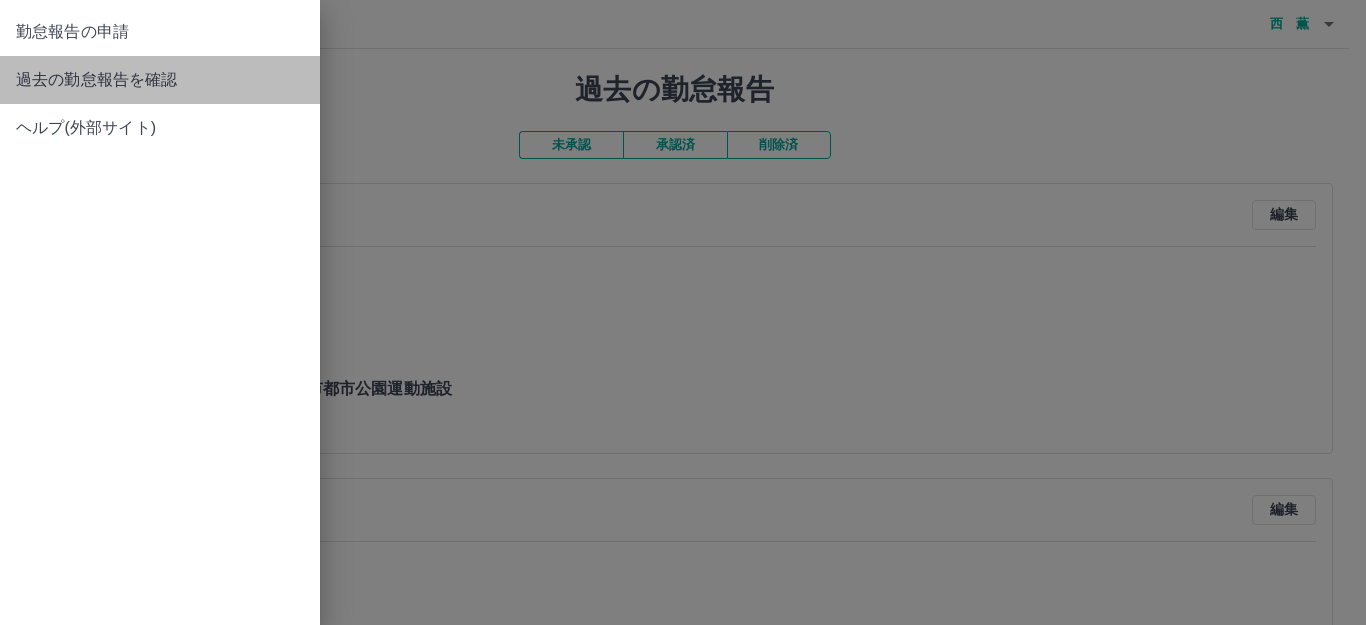 click on "過去の勤怠報告を確認" at bounding box center (160, 80) 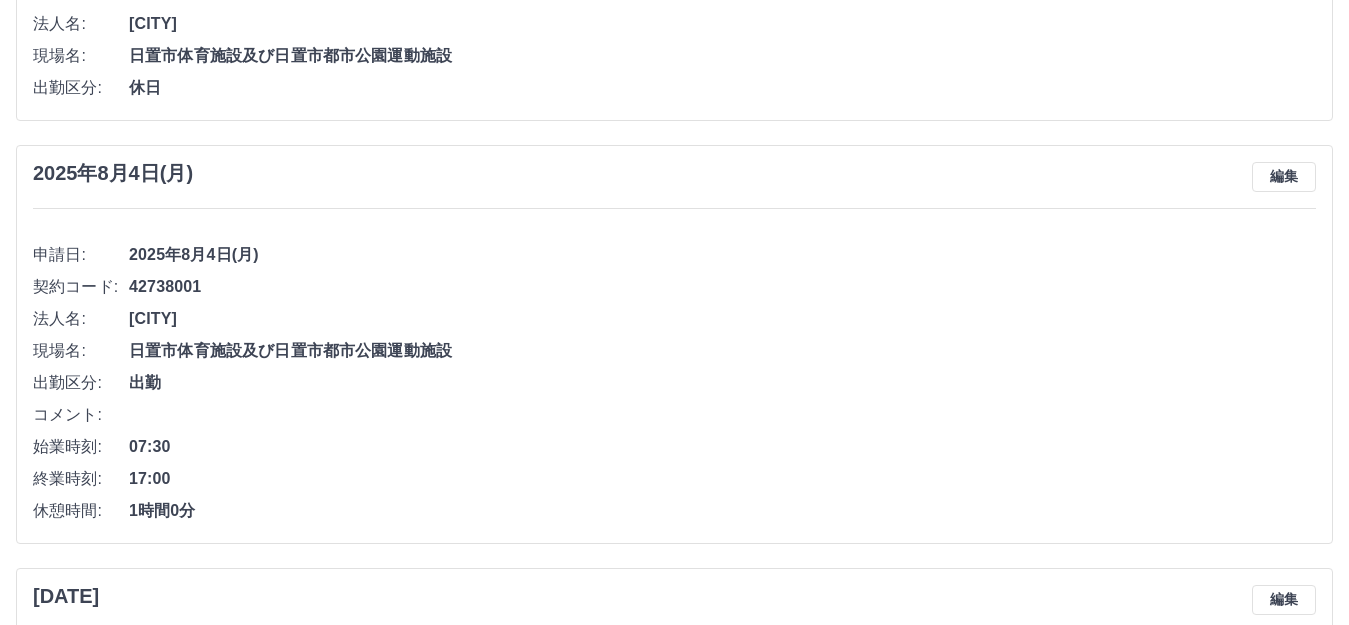 scroll, scrollTop: 0, scrollLeft: 0, axis: both 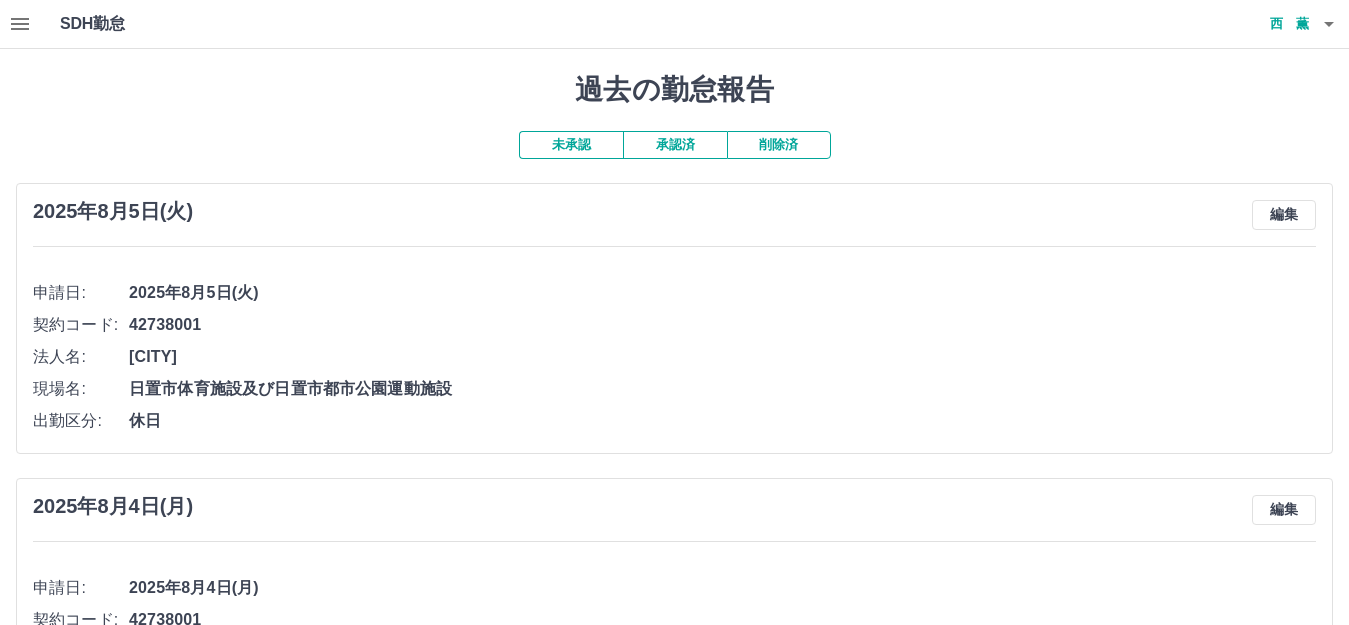 click on "未承認" at bounding box center [571, 145] 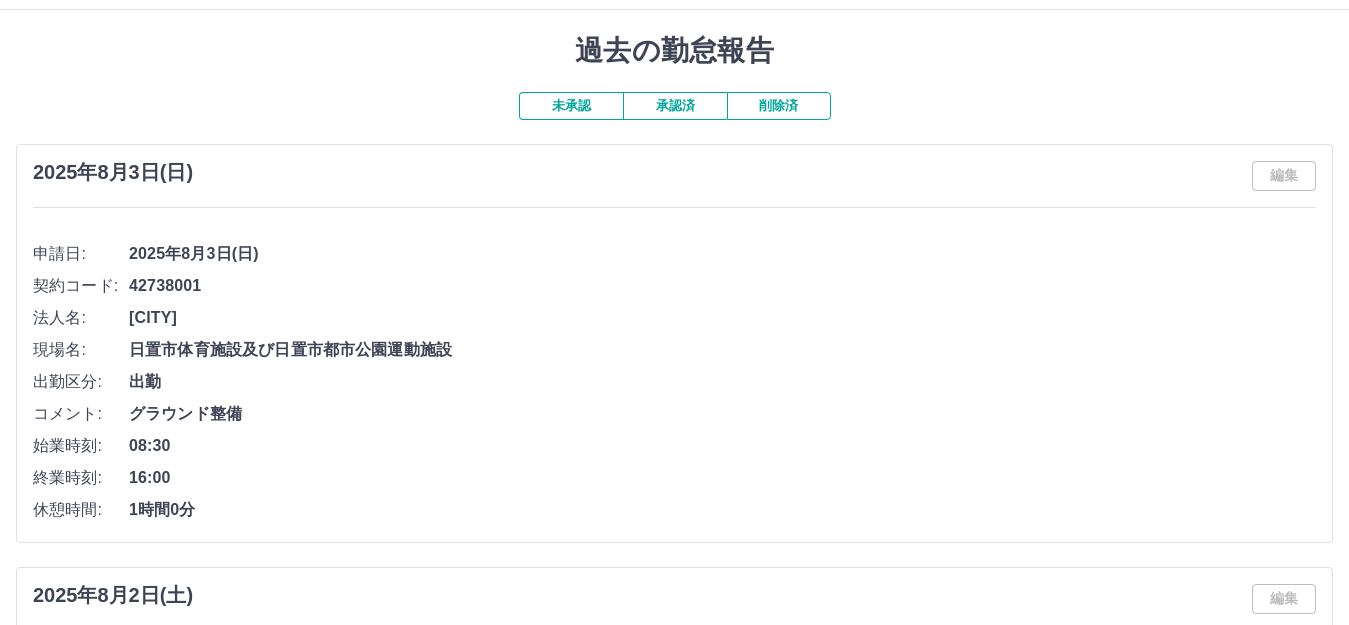 scroll, scrollTop: 0, scrollLeft: 0, axis: both 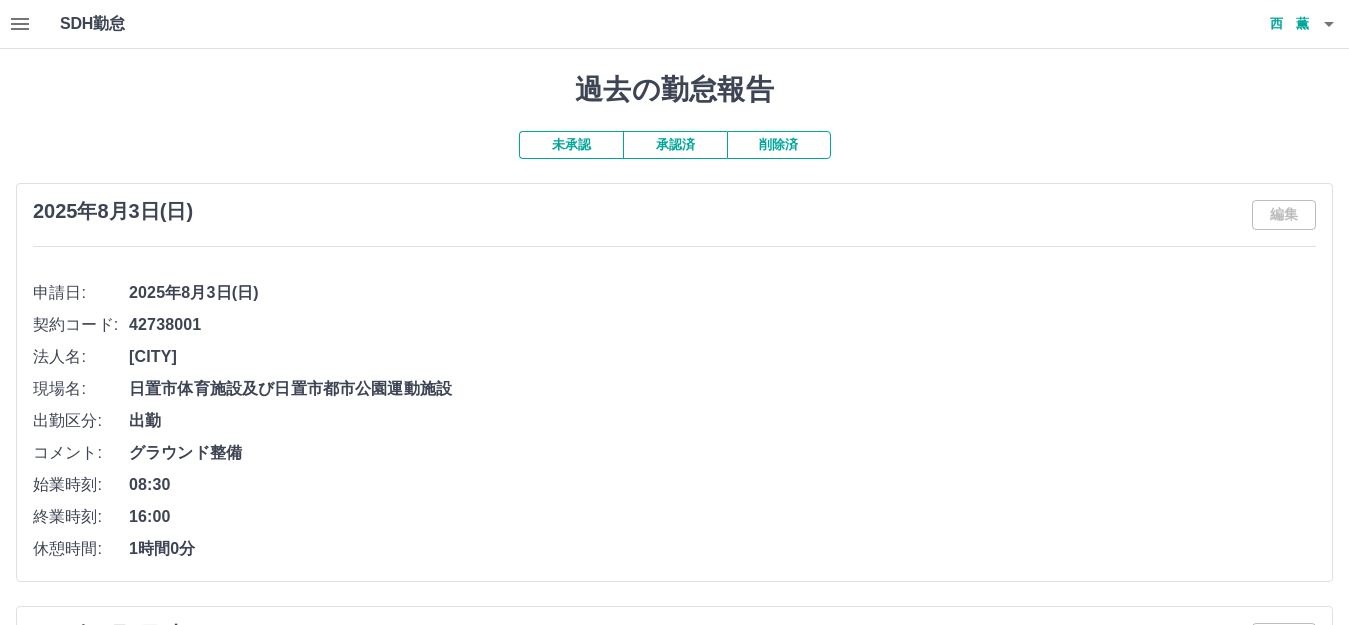 click on "未承認" at bounding box center [571, 145] 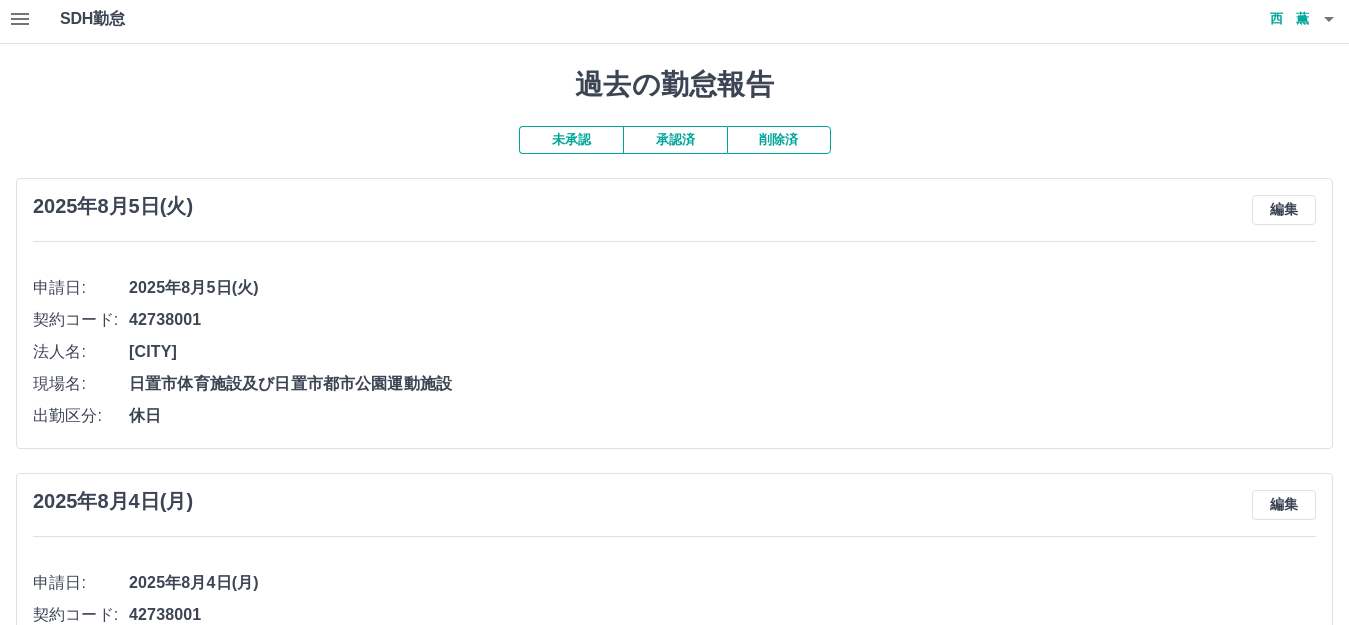 scroll, scrollTop: 0, scrollLeft: 0, axis: both 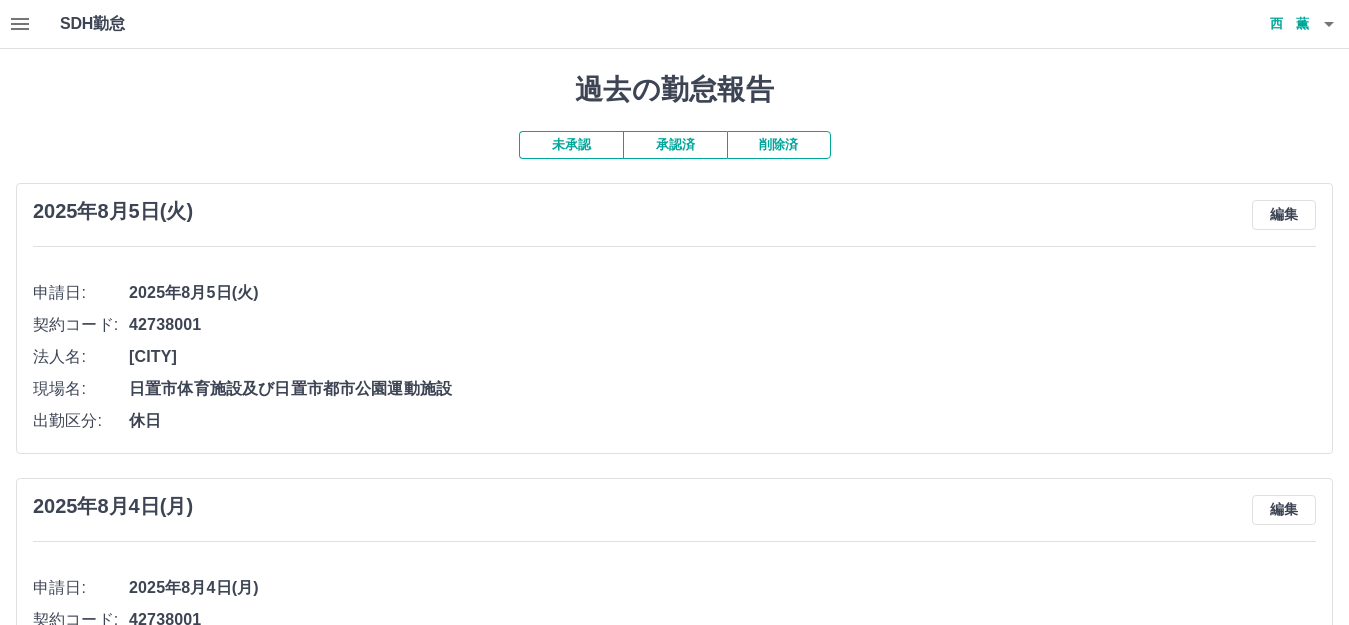 click on "承認済" at bounding box center [675, 145] 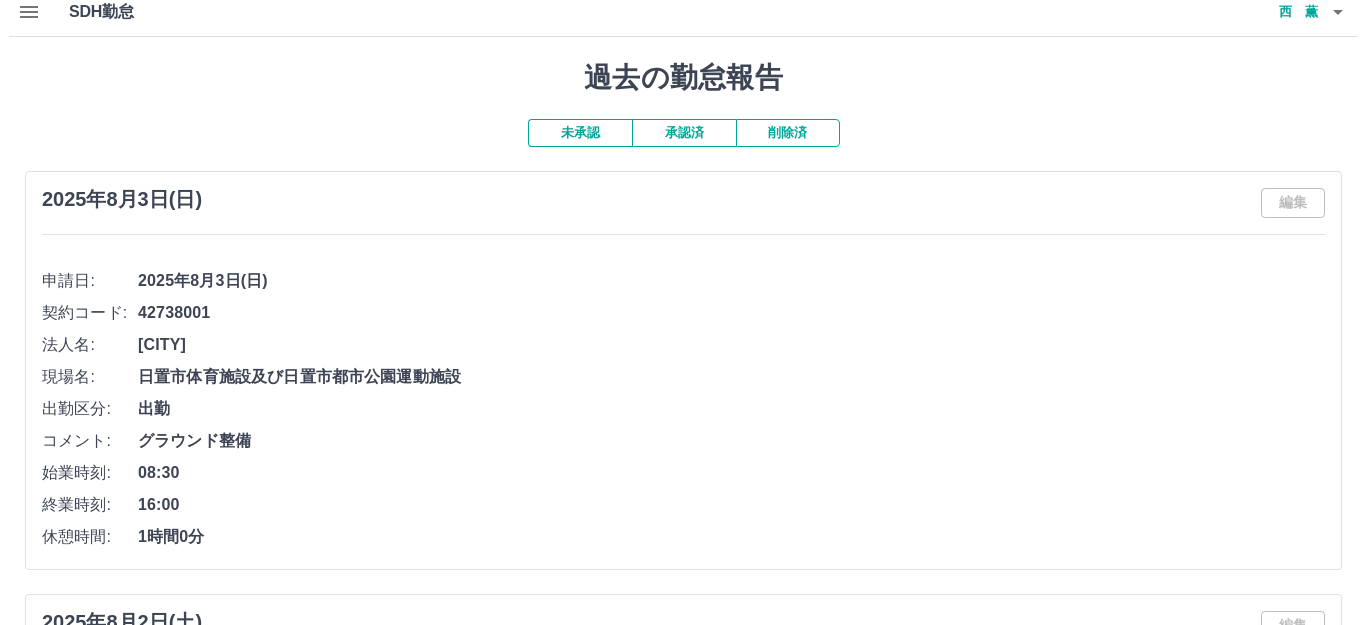 scroll, scrollTop: 0, scrollLeft: 0, axis: both 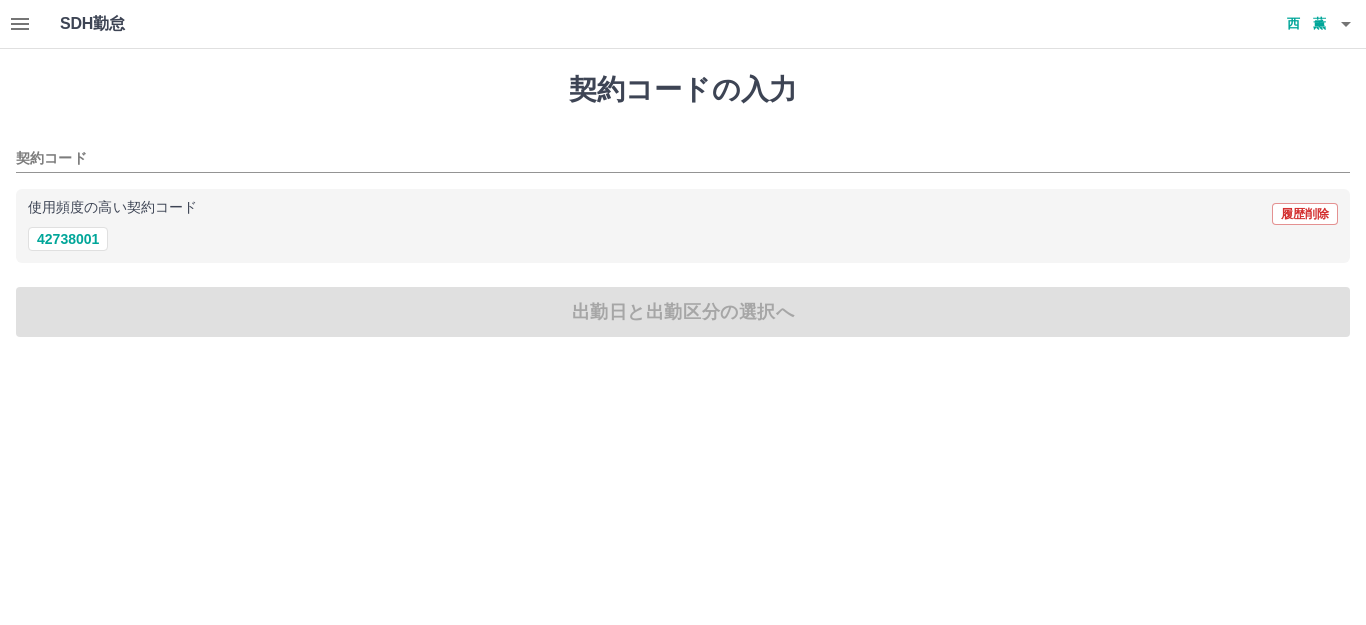 click on "契約コードの入力 契約コード 使用頻度の高い契約コード 履歴削除 42738001 出勤日と出勤区分の選択へ" at bounding box center [683, 205] 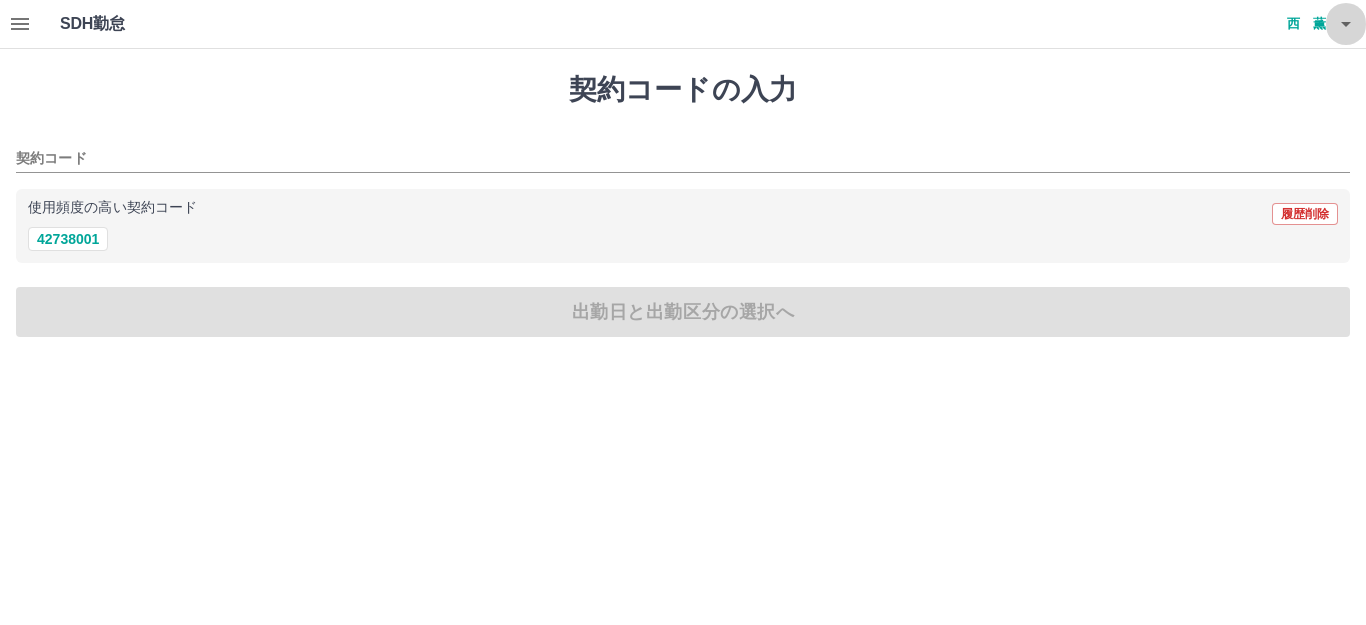 click 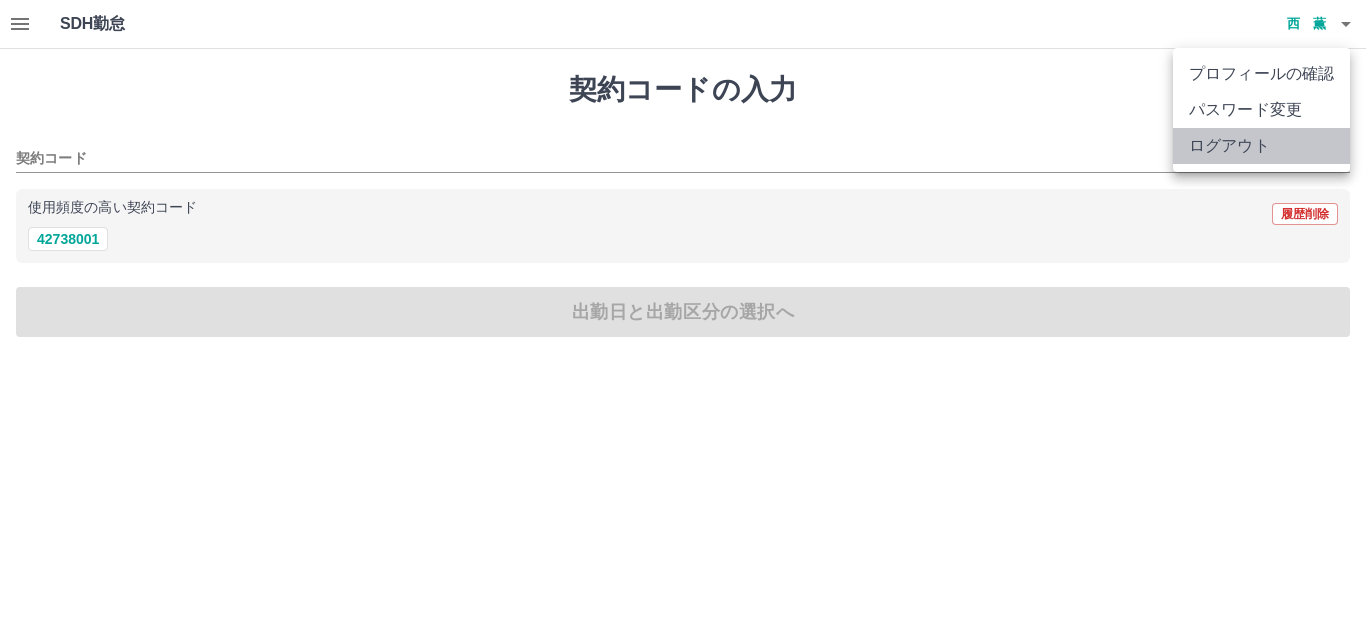 click on "ログアウト" at bounding box center (1261, 146) 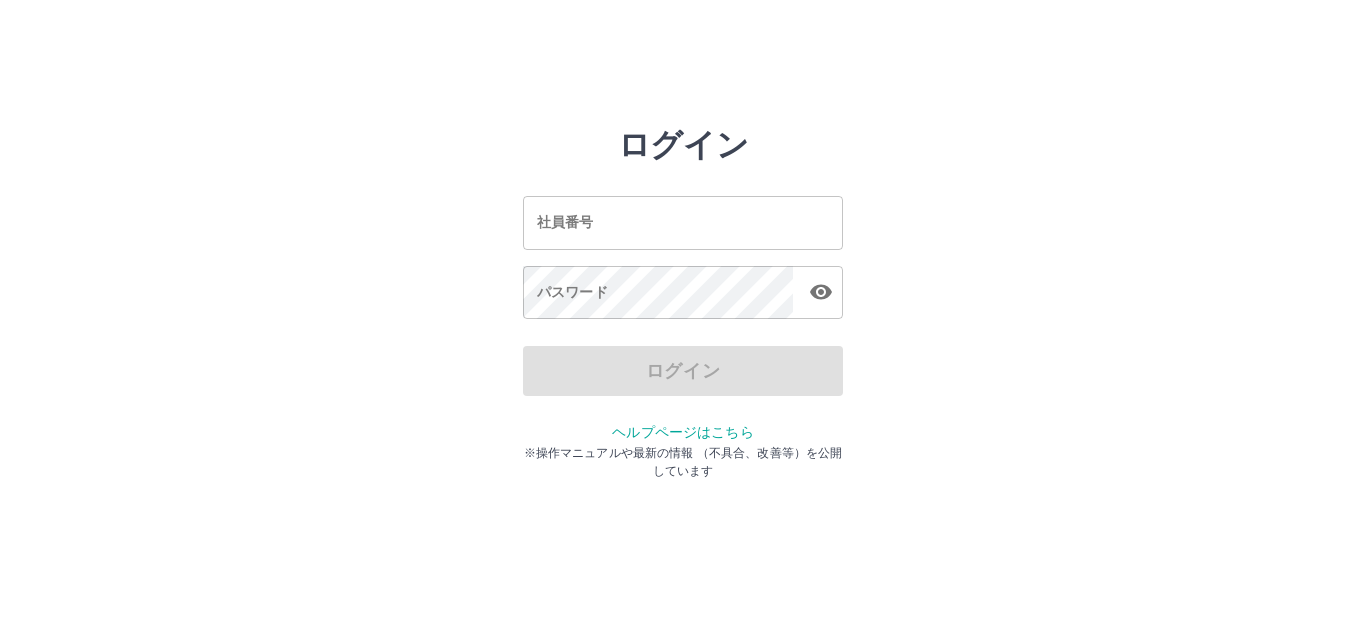scroll, scrollTop: 0, scrollLeft: 0, axis: both 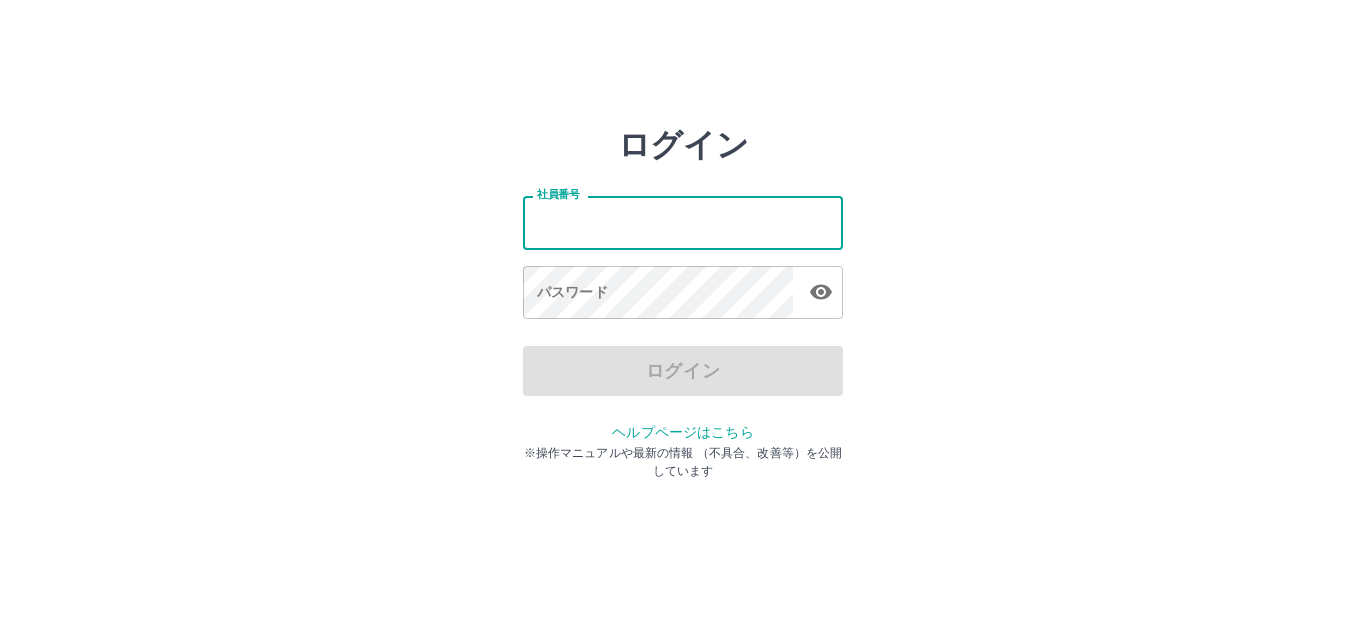 type on "*******" 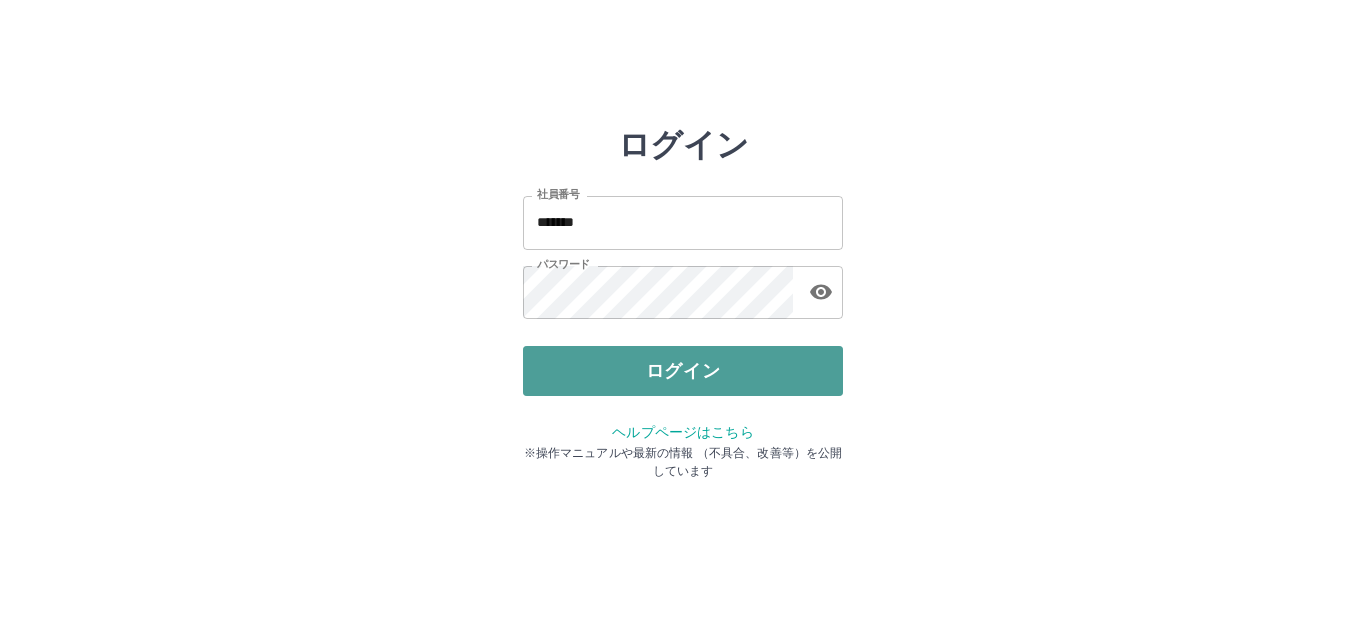click on "ログイン" at bounding box center (683, 371) 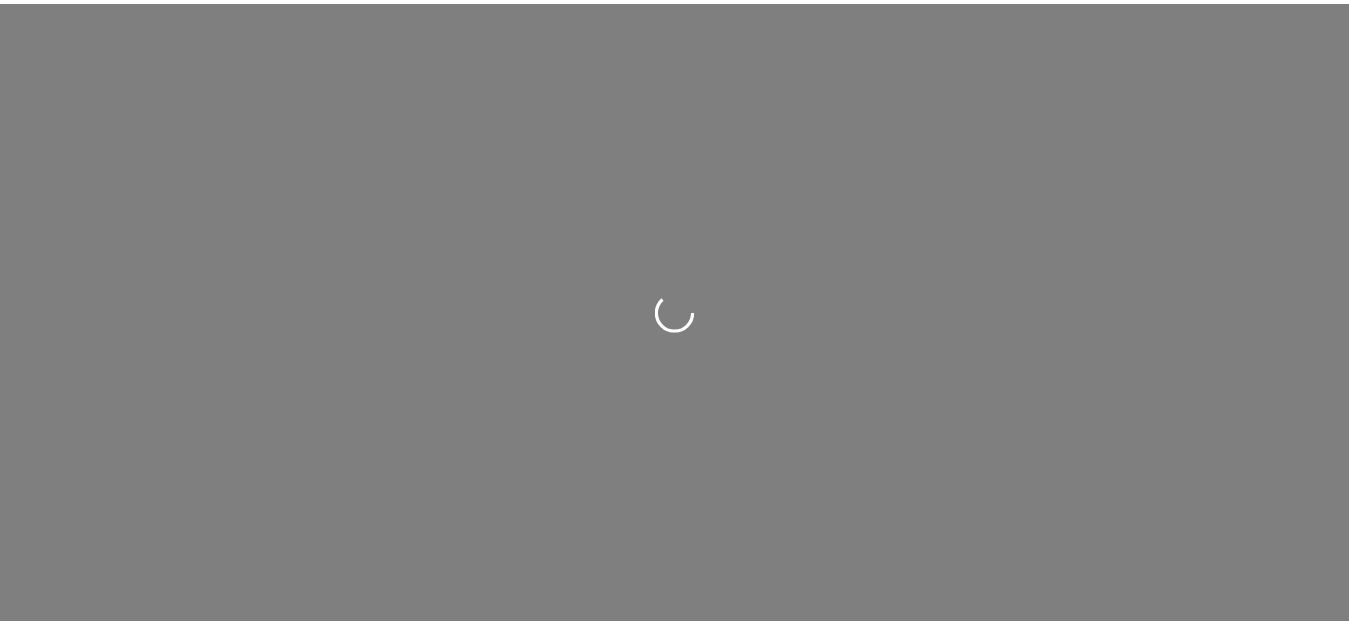 scroll, scrollTop: 0, scrollLeft: 0, axis: both 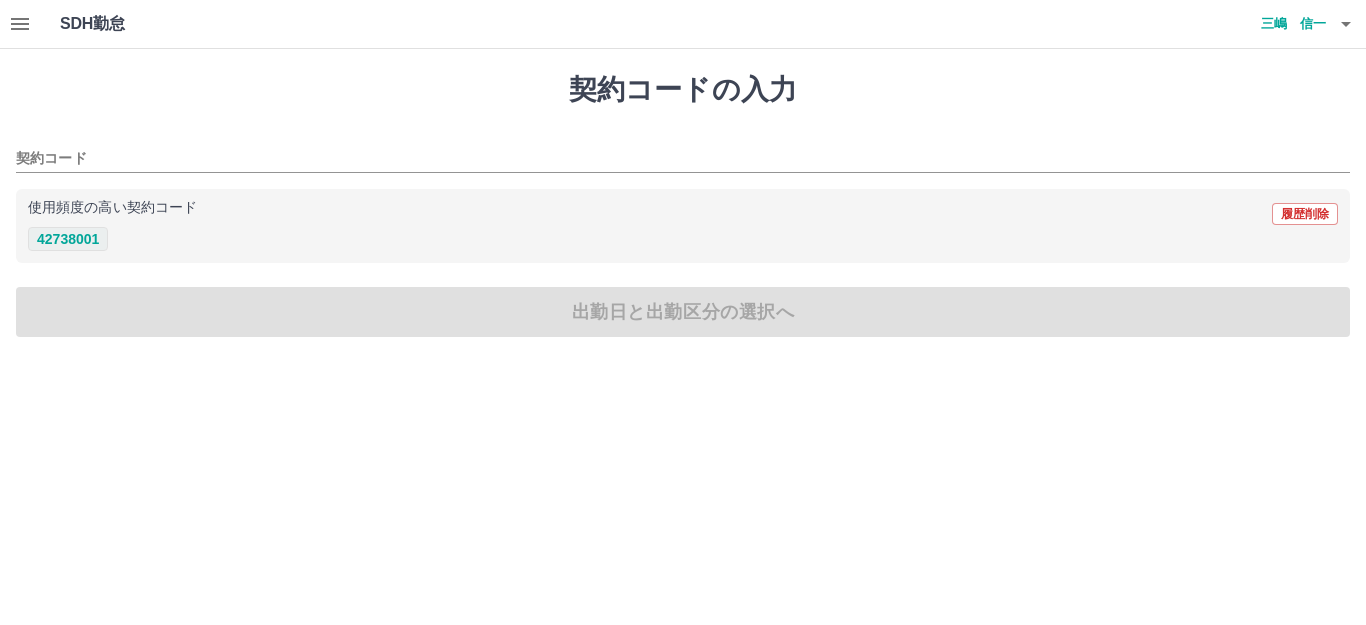 click on "42738001" at bounding box center [68, 239] 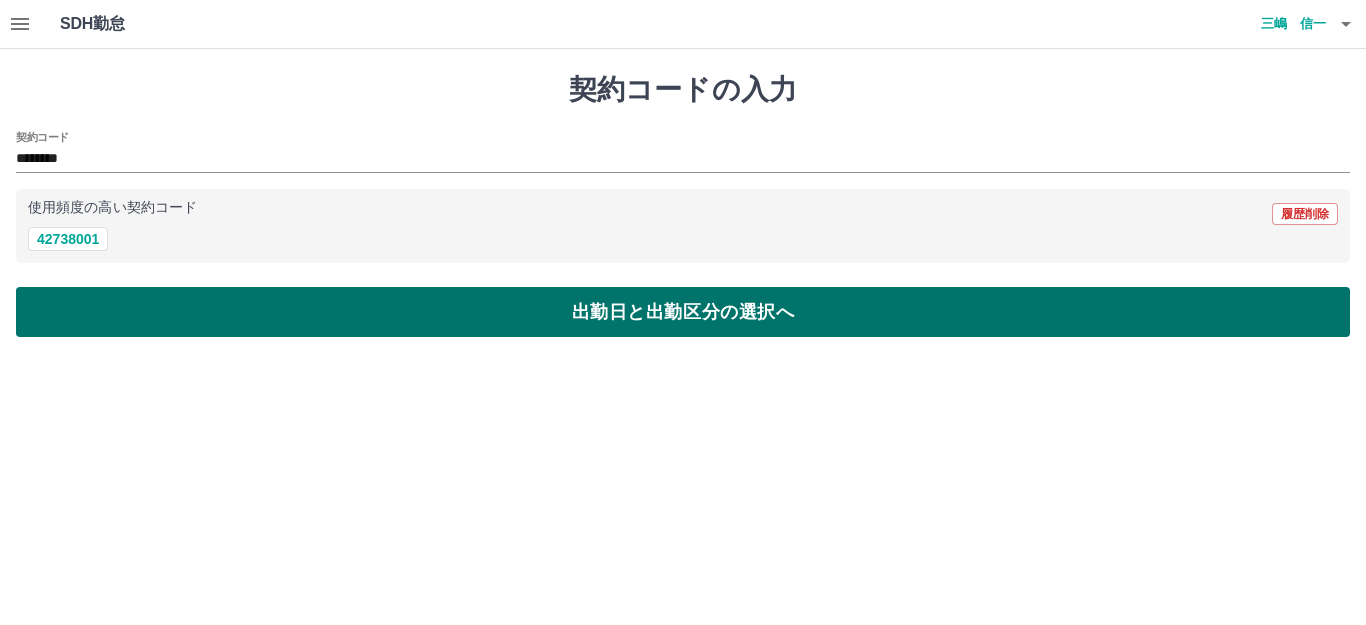 click on "出勤日と出勤区分の選択へ" at bounding box center [683, 312] 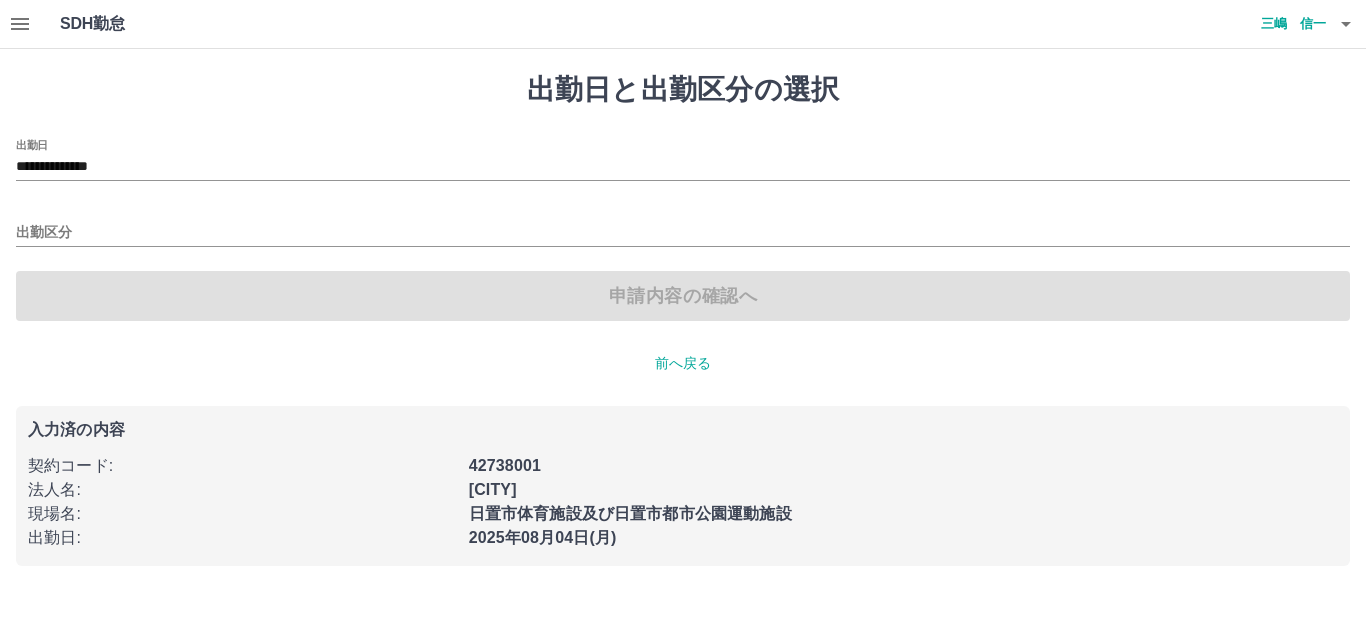 click 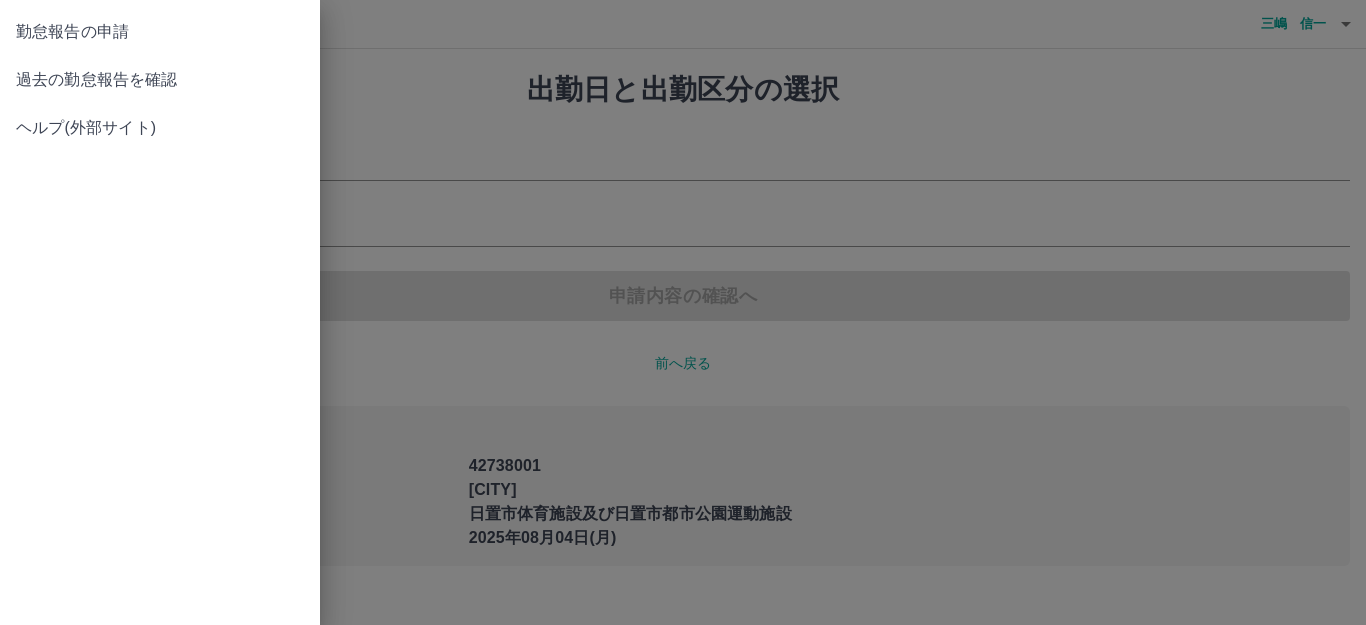click on "過去の勤怠報告を確認" at bounding box center (160, 80) 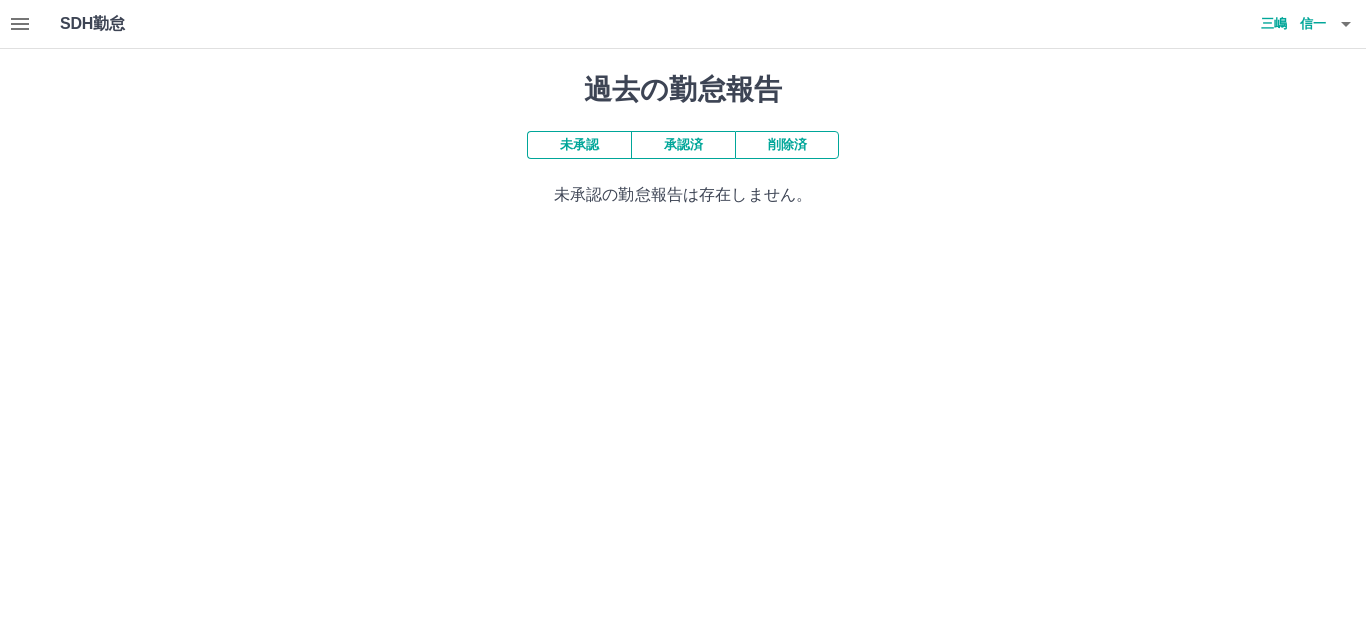 click on "承認済" at bounding box center [683, 145] 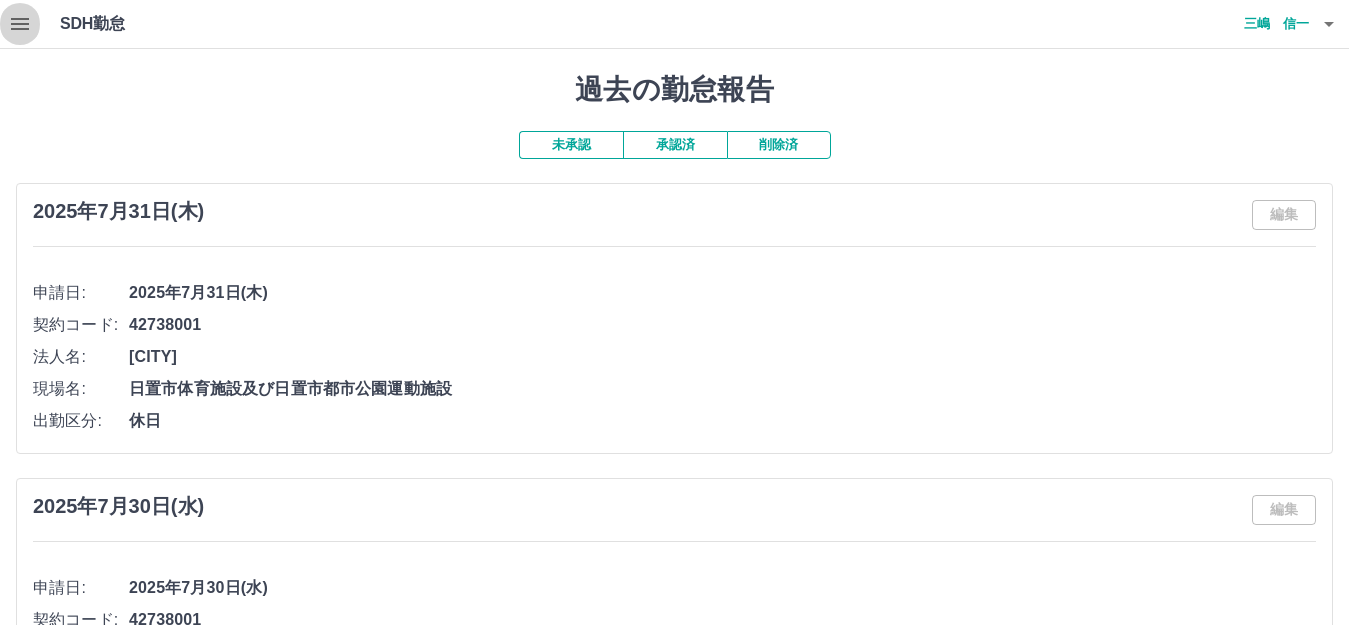 click 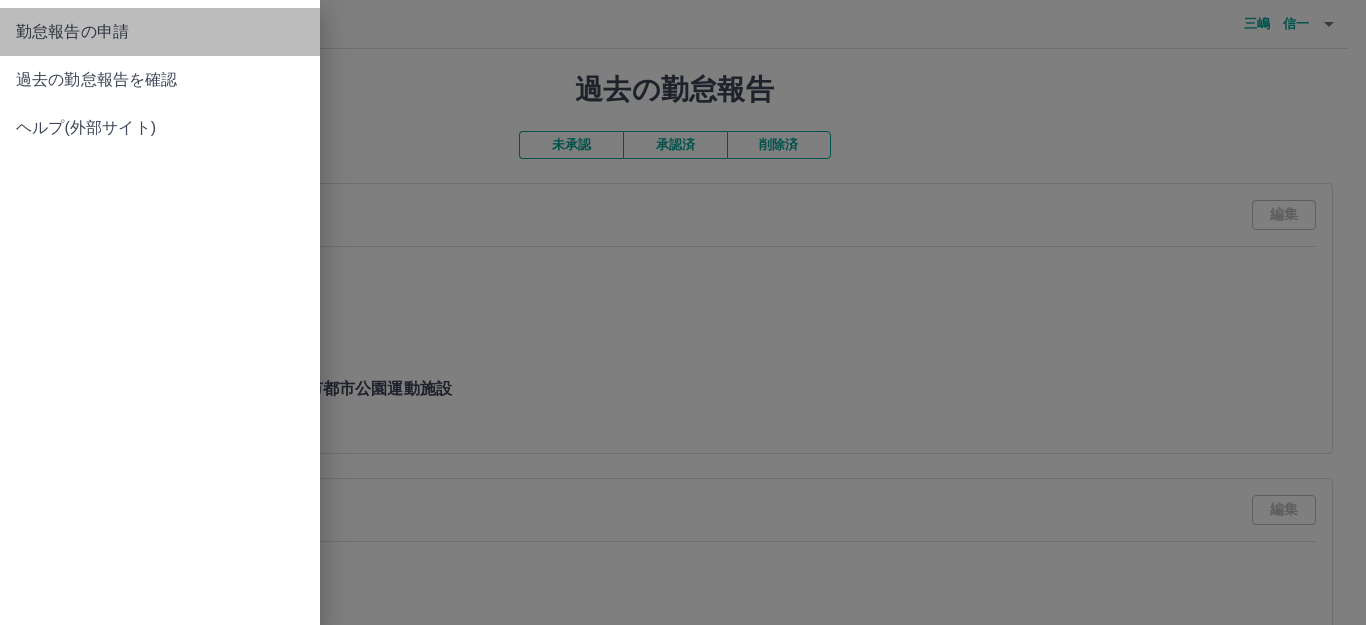 click on "勤怠報告の申請" at bounding box center (160, 32) 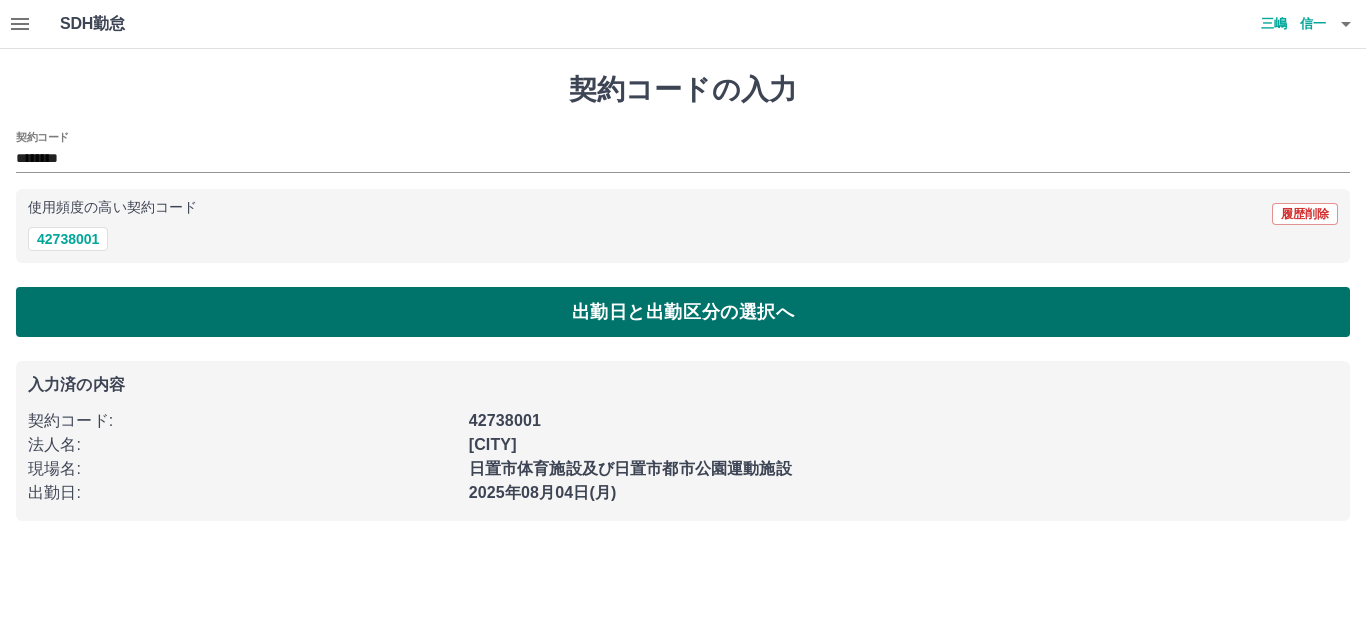 click on "出勤日と出勤区分の選択へ" at bounding box center (683, 312) 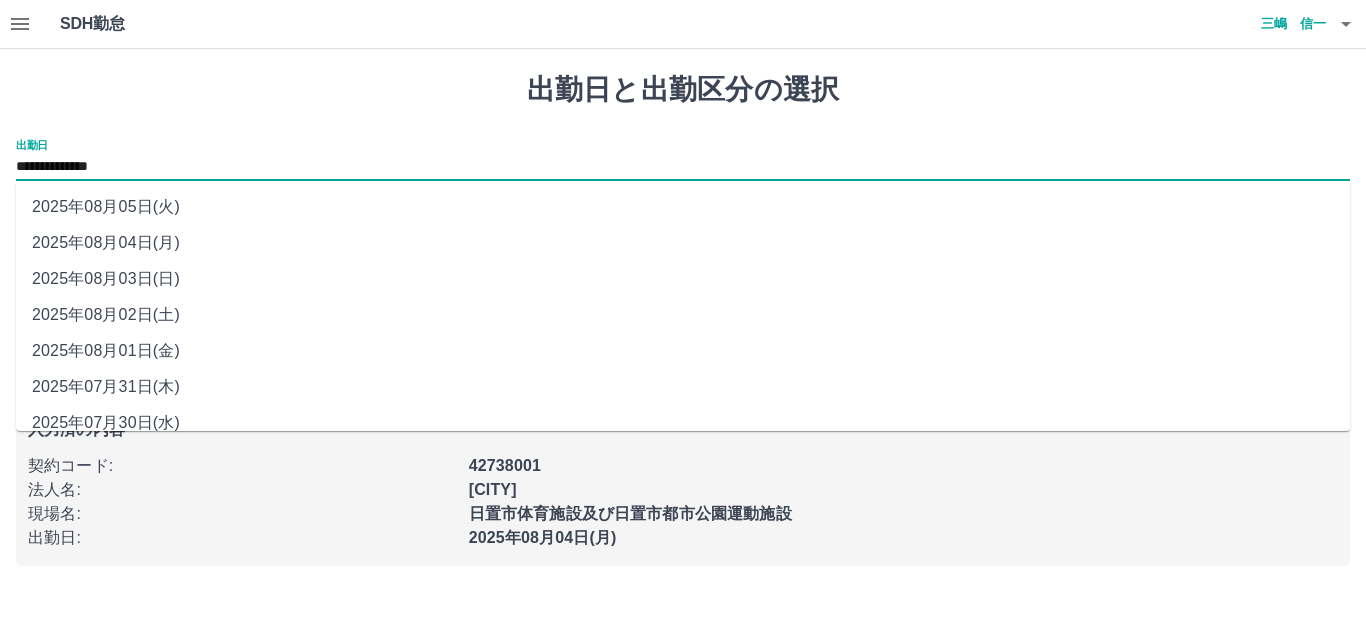 click on "**********" at bounding box center [683, 167] 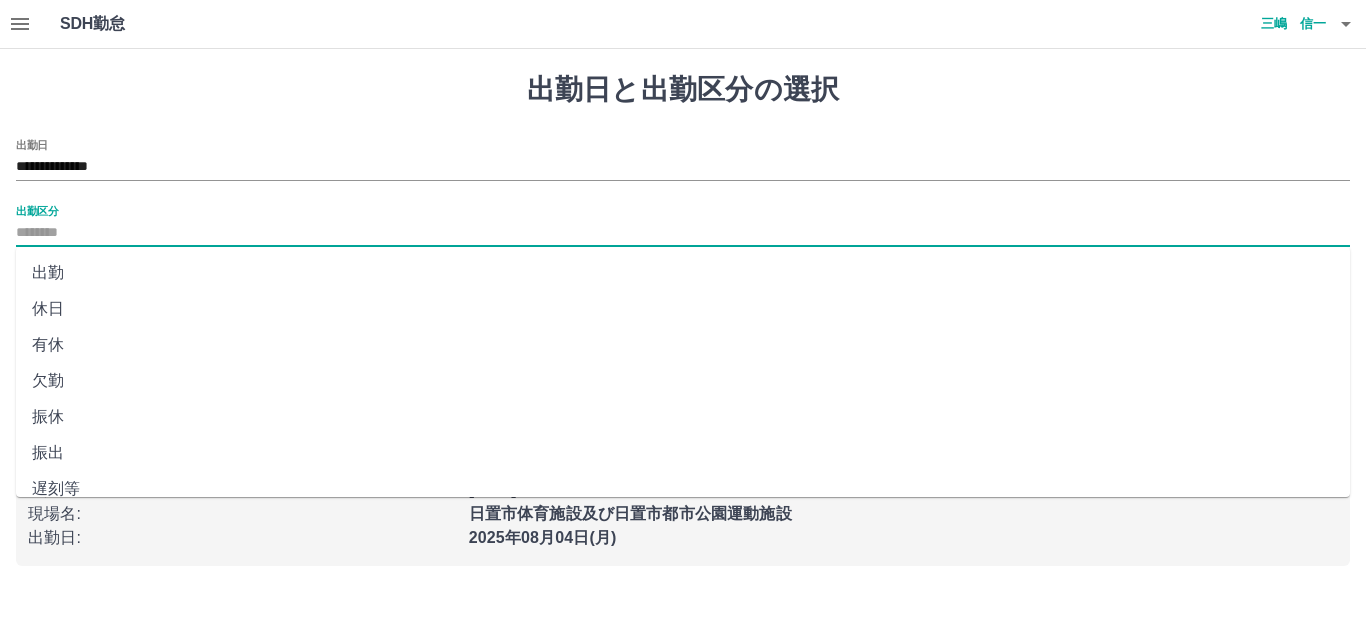 click on "出勤区分" at bounding box center (683, 233) 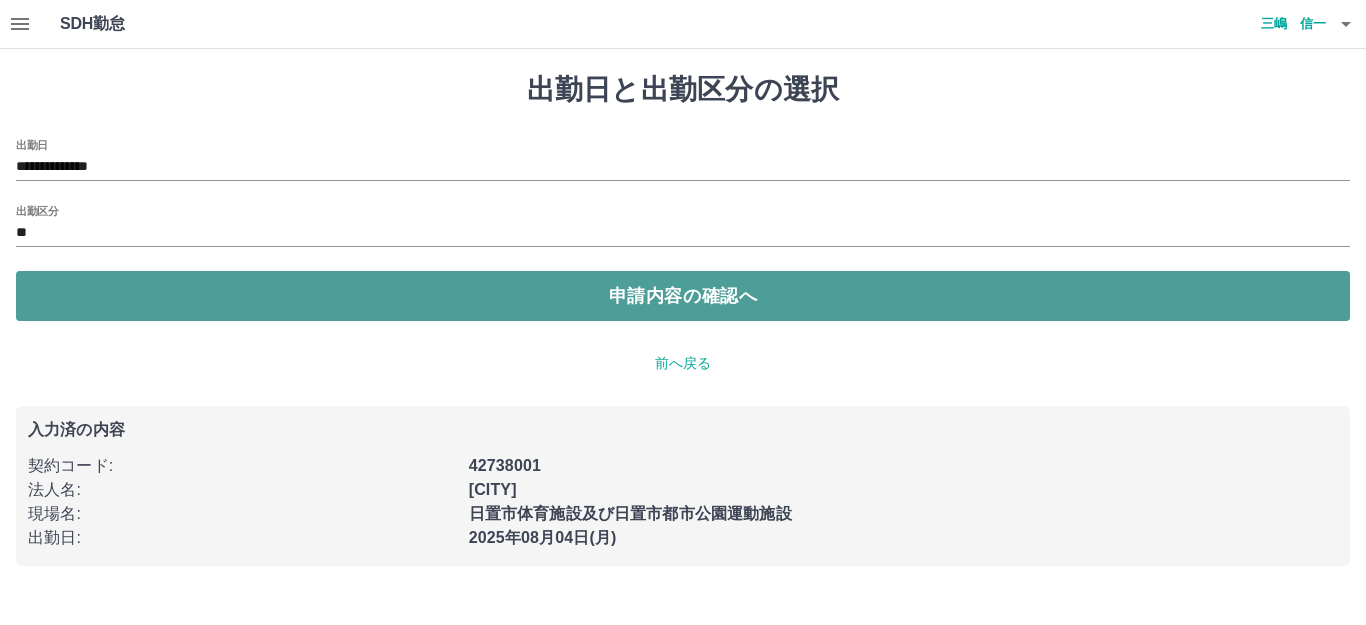 click on "申請内容の確認へ" at bounding box center [683, 296] 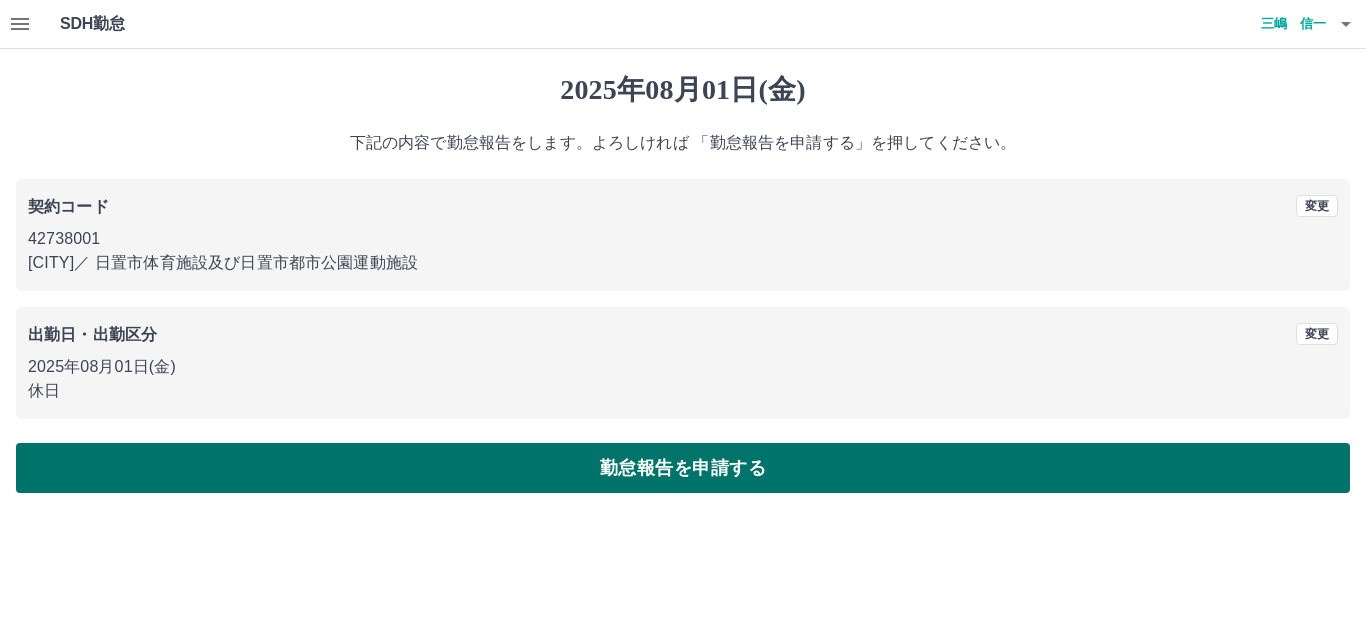 click on "勤怠報告を申請する" at bounding box center (683, 468) 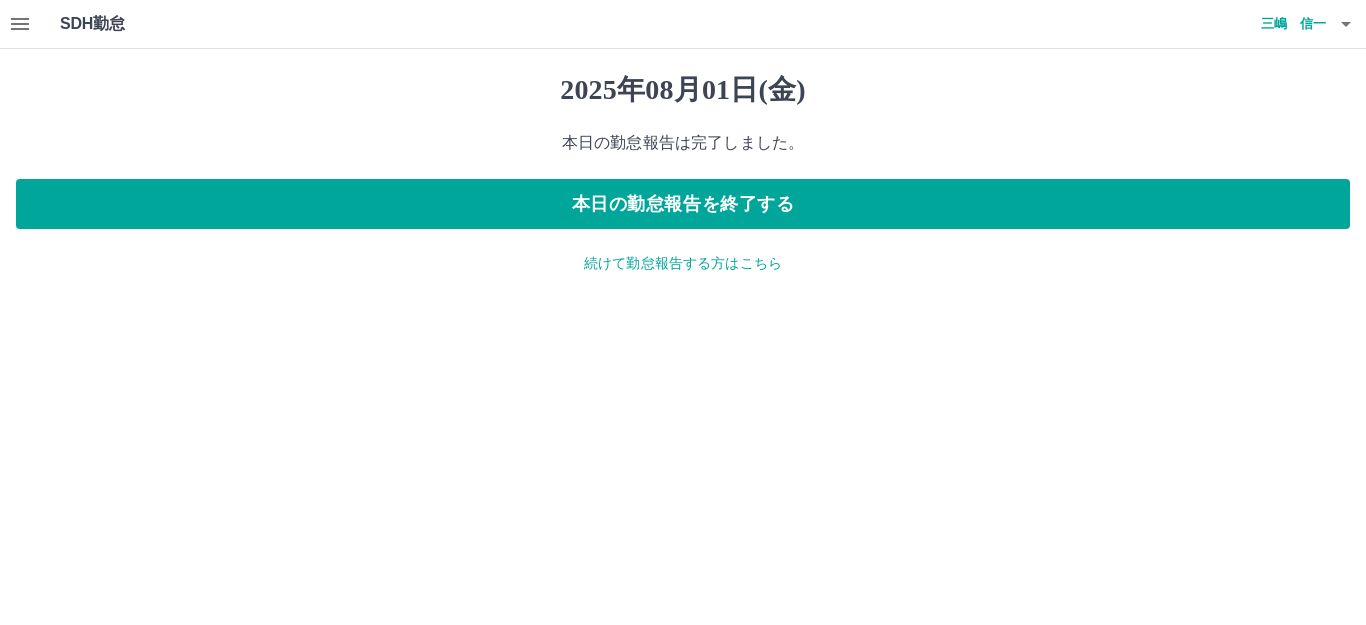 click on "続けて勤怠報告する方はこちら" at bounding box center [683, 263] 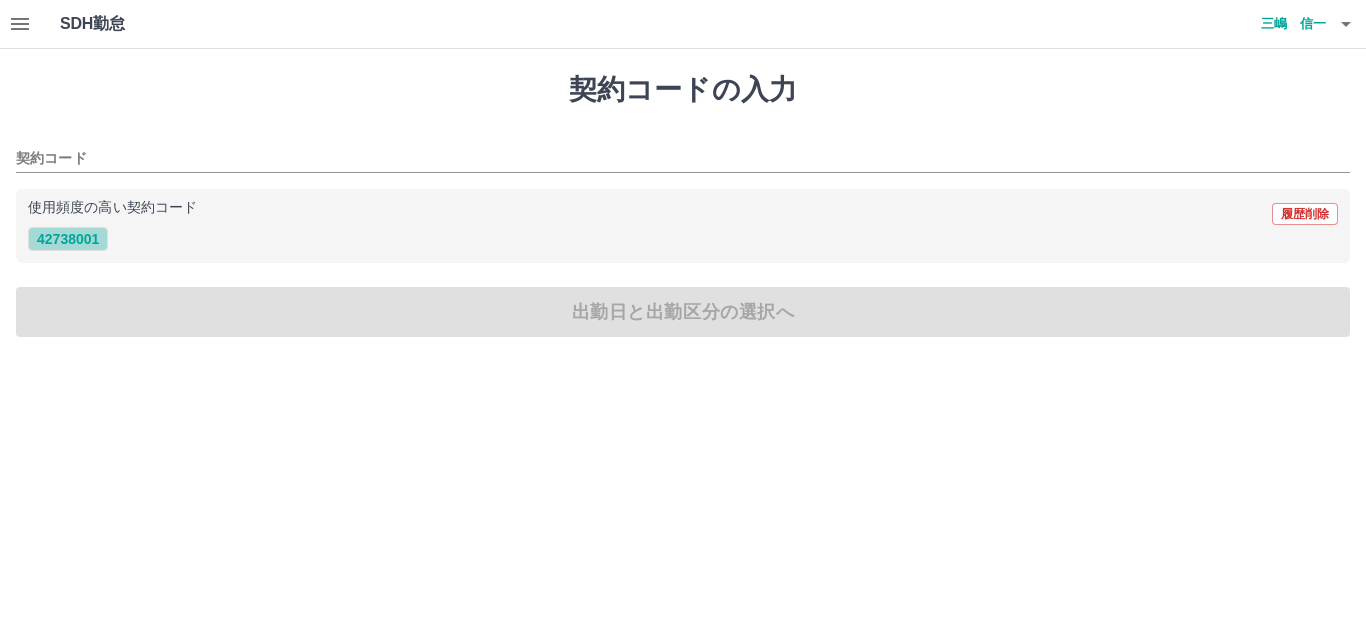 click on "42738001" at bounding box center [68, 239] 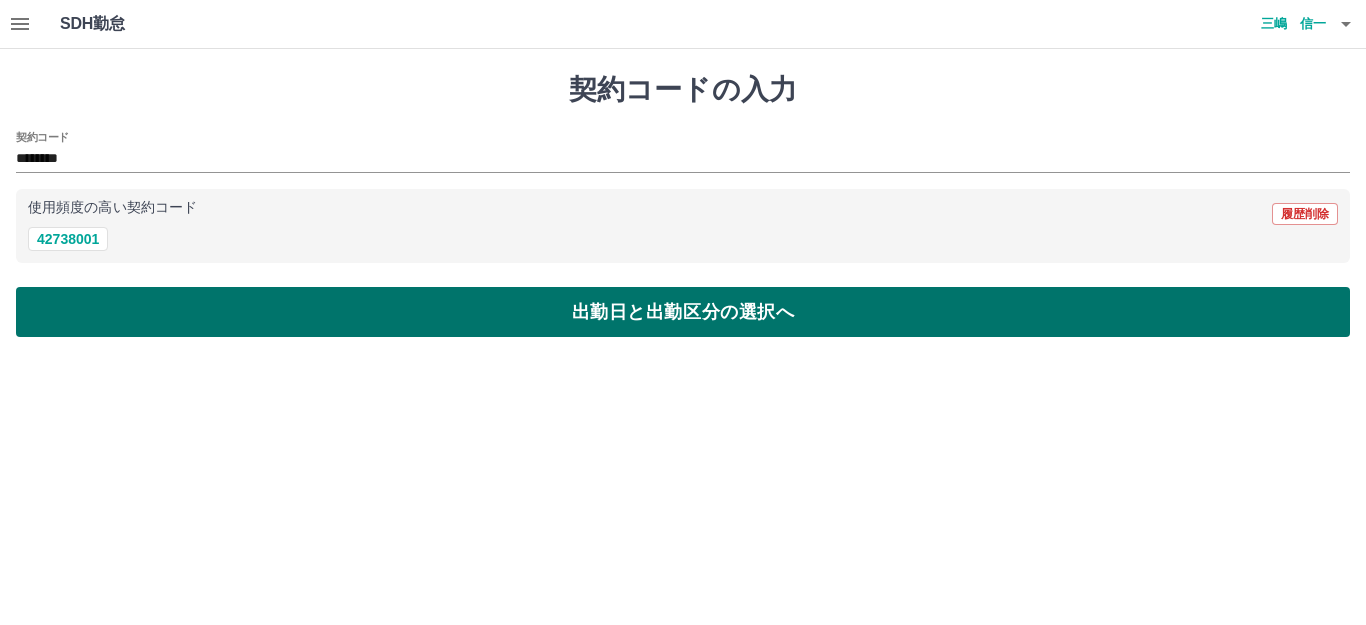 click on "出勤日と出勤区分の選択へ" at bounding box center [683, 312] 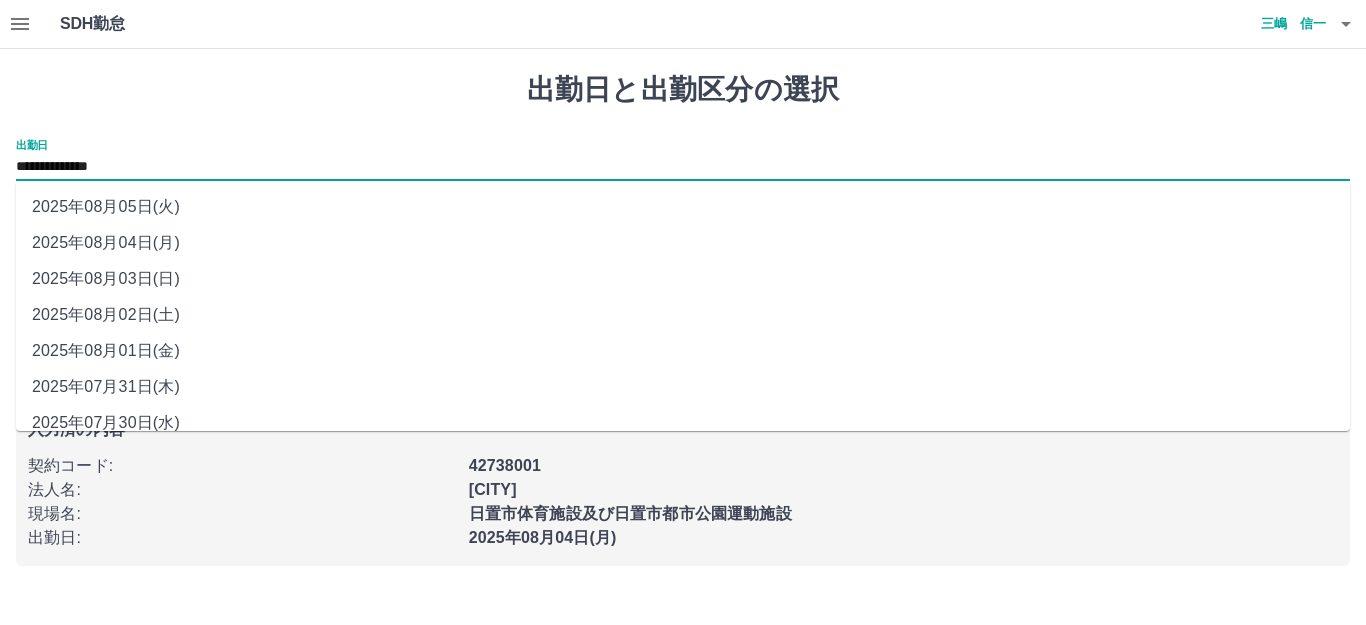 click on "**********" at bounding box center [683, 167] 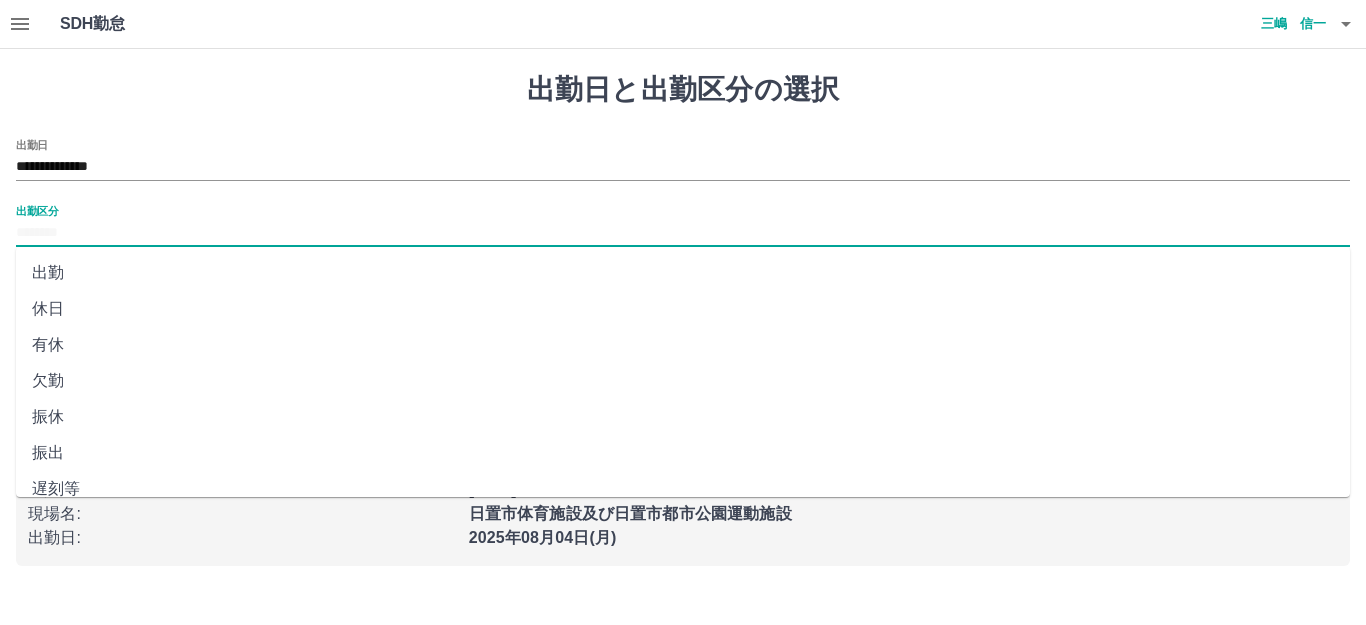 click on "出勤区分" at bounding box center [683, 233] 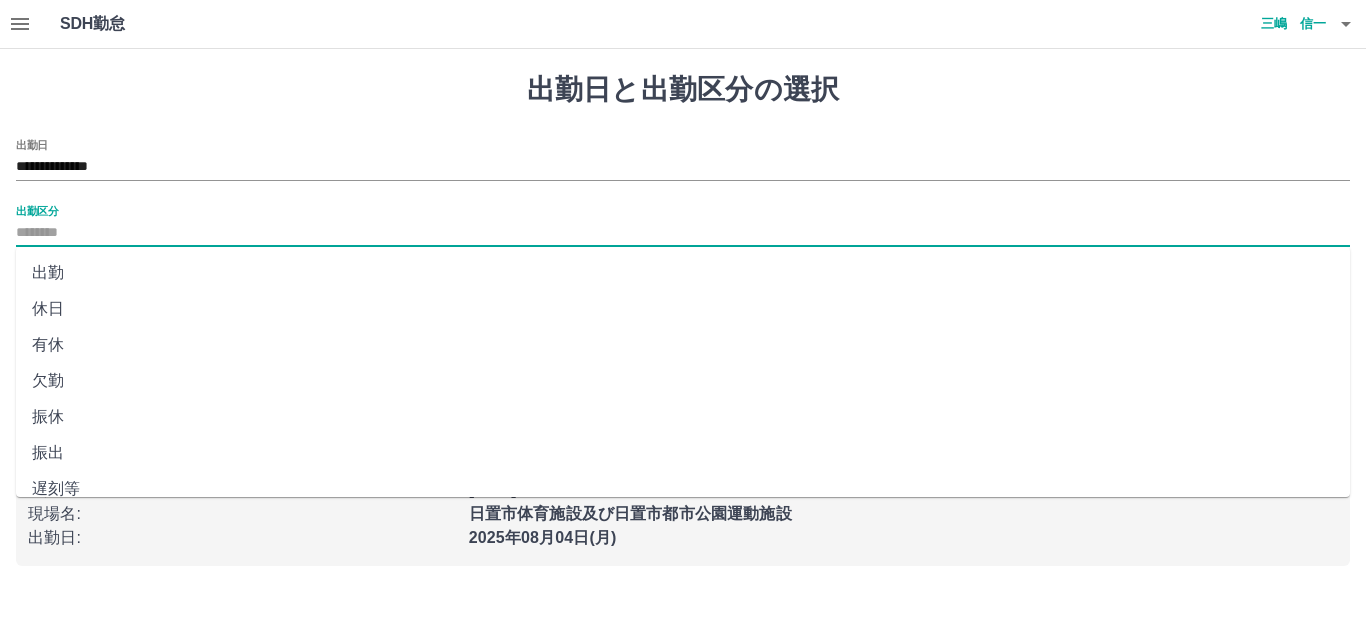 click on "休日" at bounding box center (683, 309) 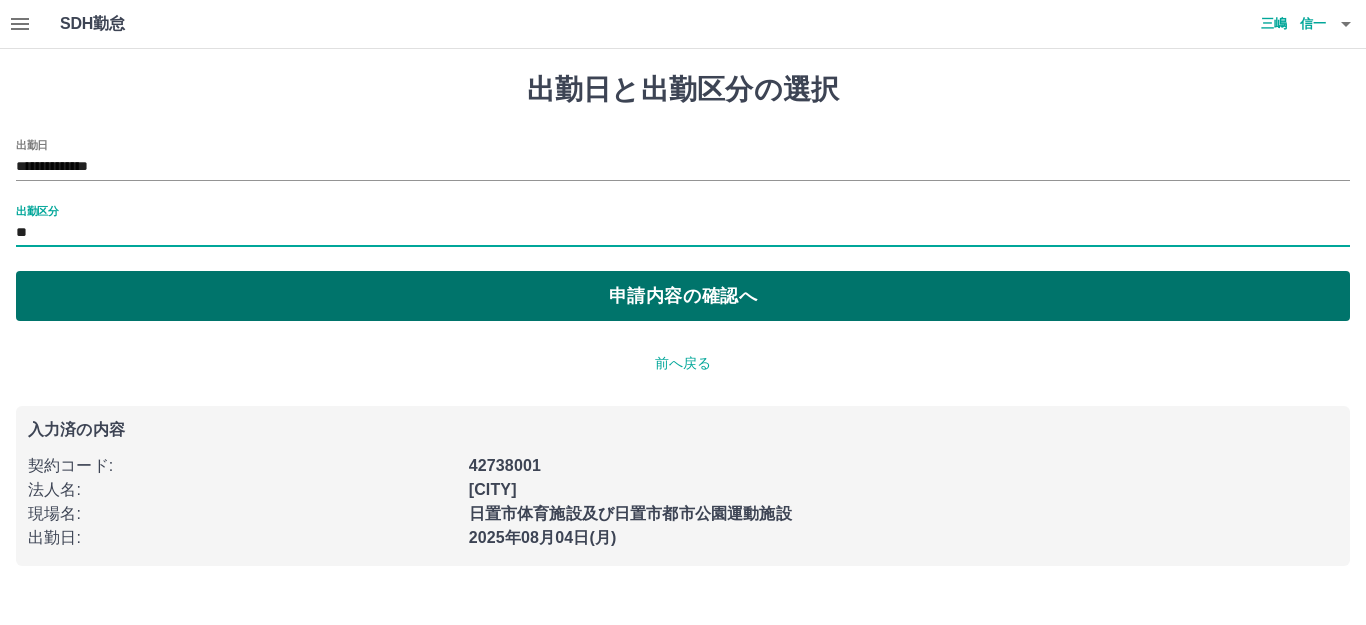 click on "申請内容の確認へ" at bounding box center [683, 296] 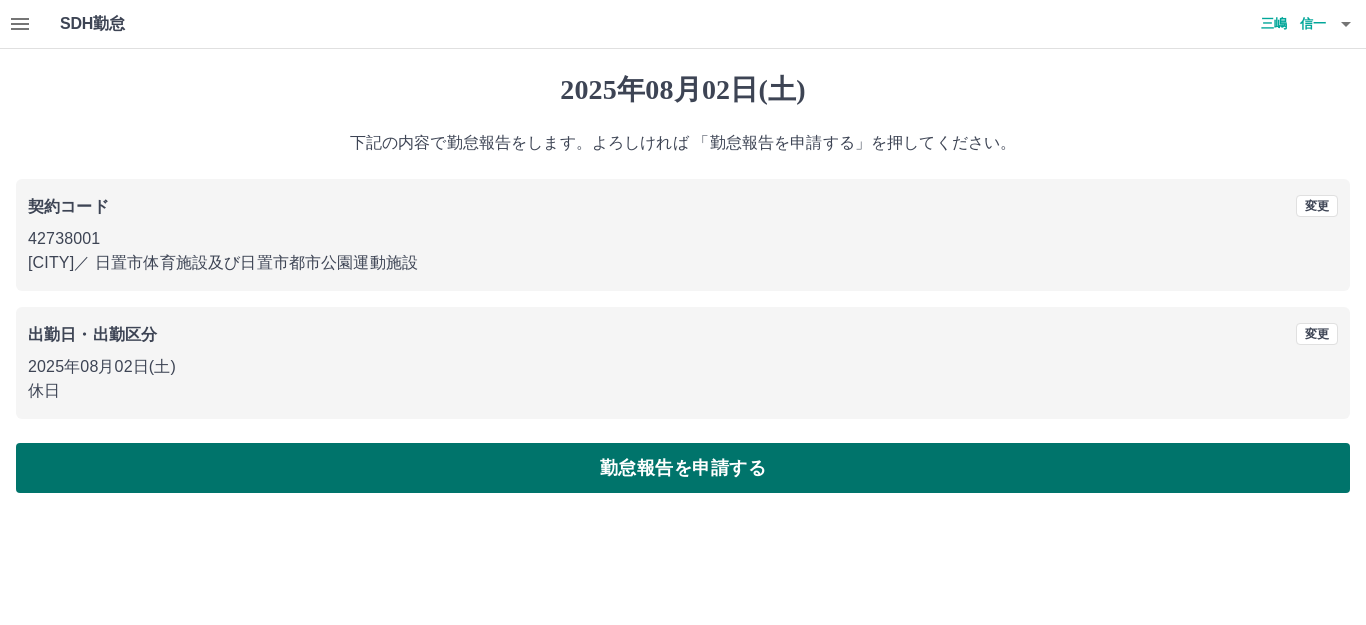 click on "勤怠報告を申請する" at bounding box center (683, 468) 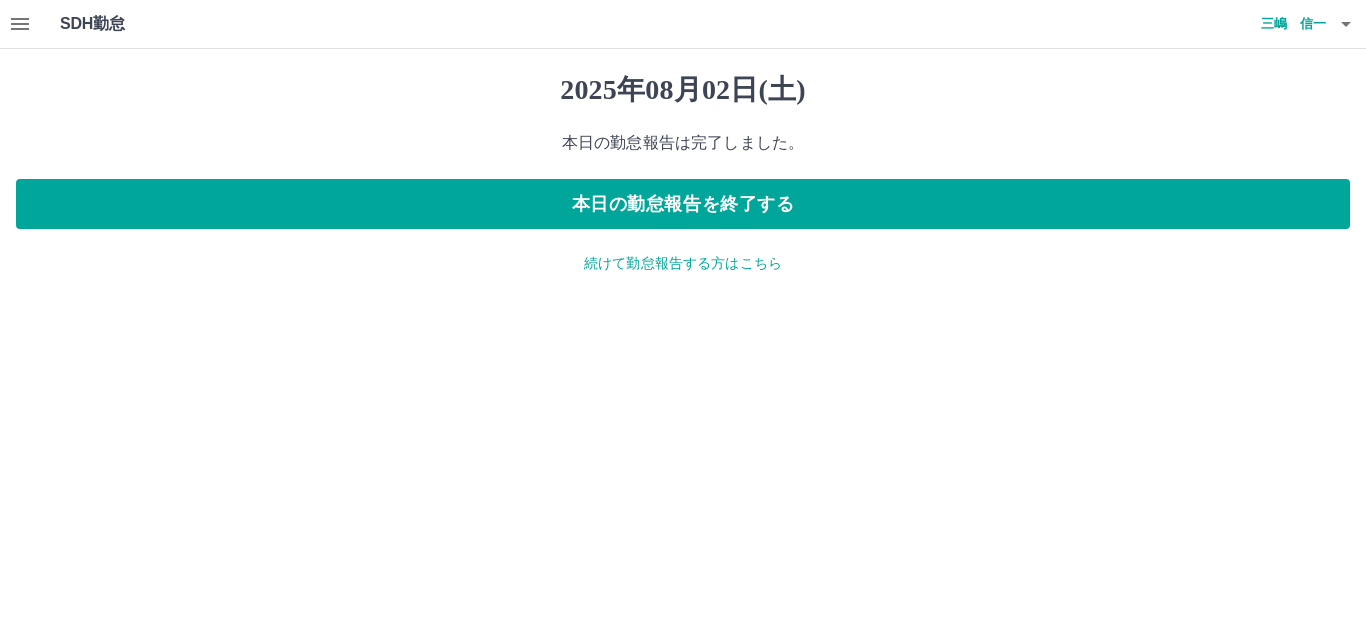 click on "続けて勤怠報告する方はこちら" at bounding box center (683, 263) 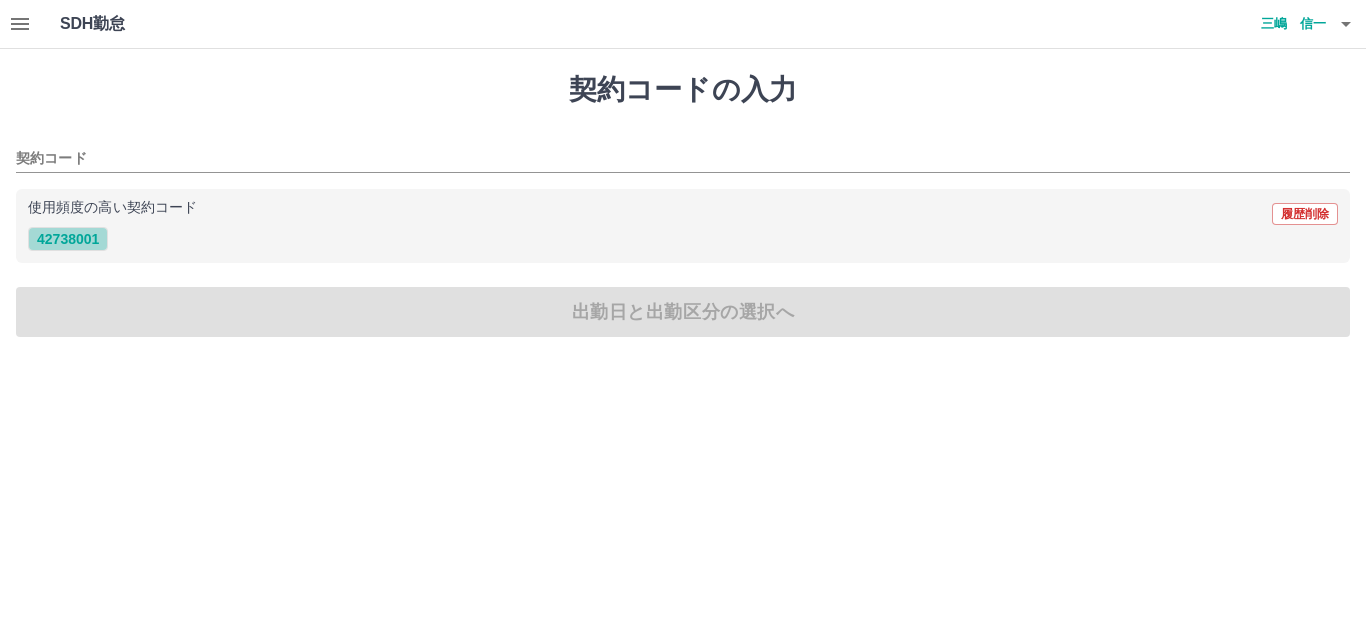 click on "42738001" at bounding box center [68, 239] 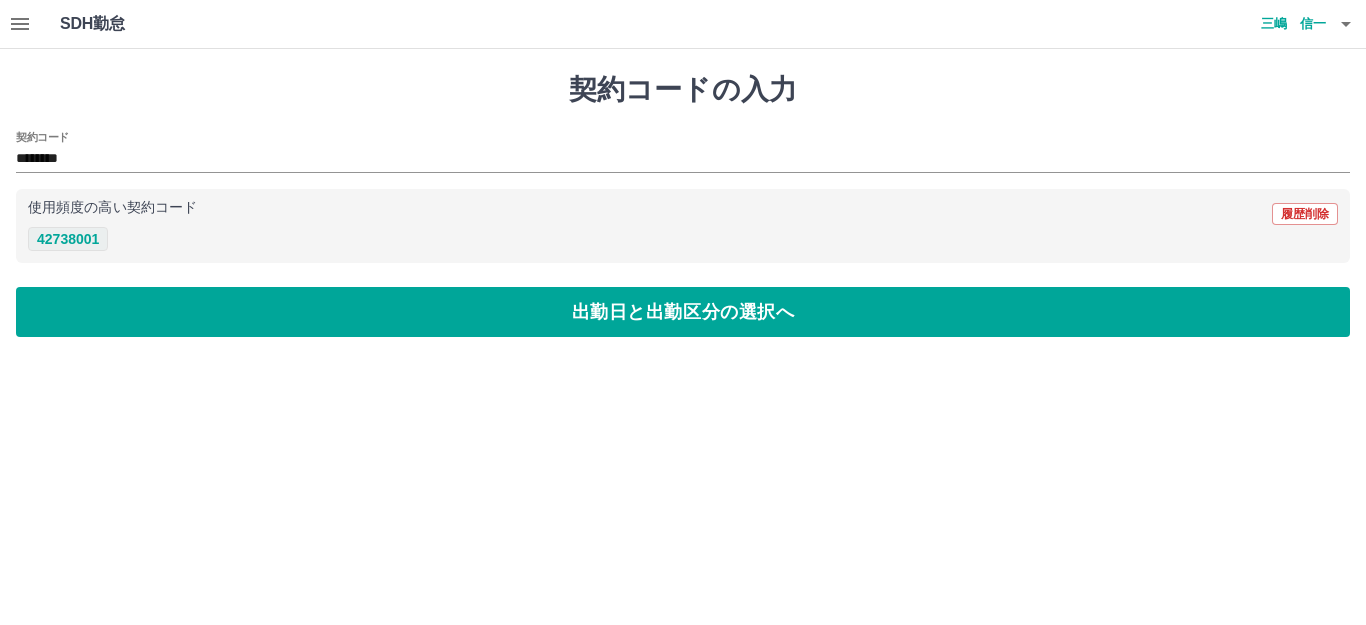 click on "42738001" at bounding box center (68, 239) 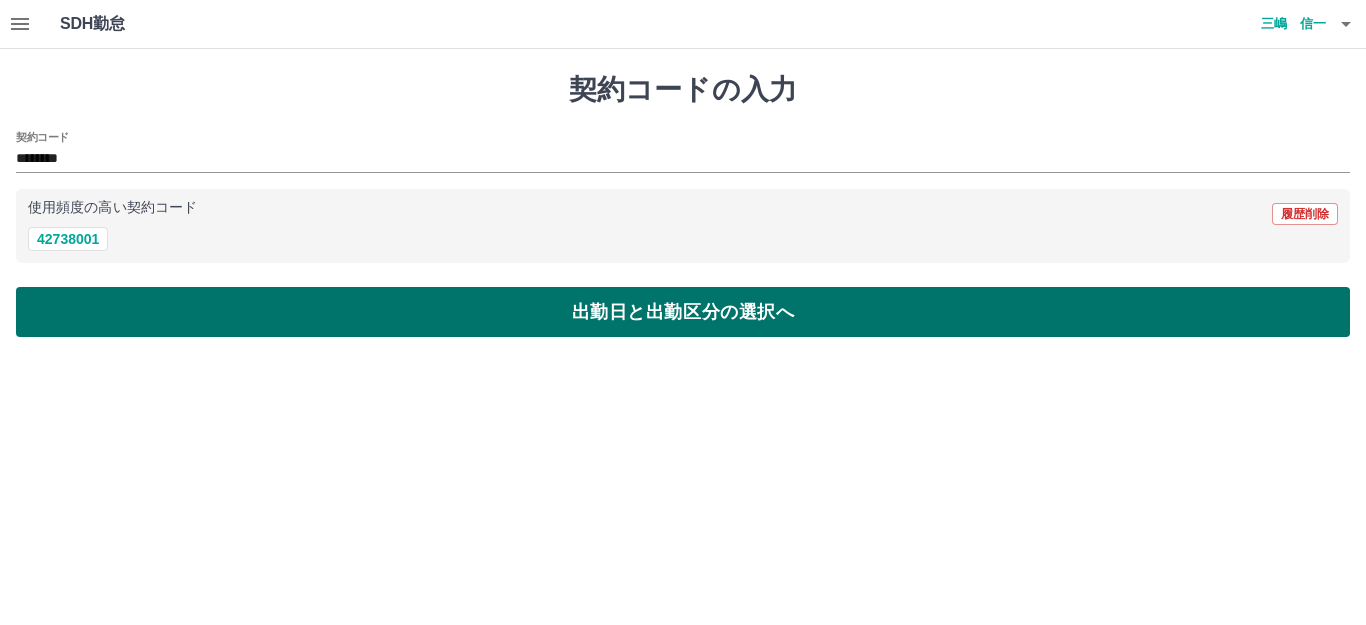 click on "出勤日と出勤区分の選択へ" at bounding box center (683, 312) 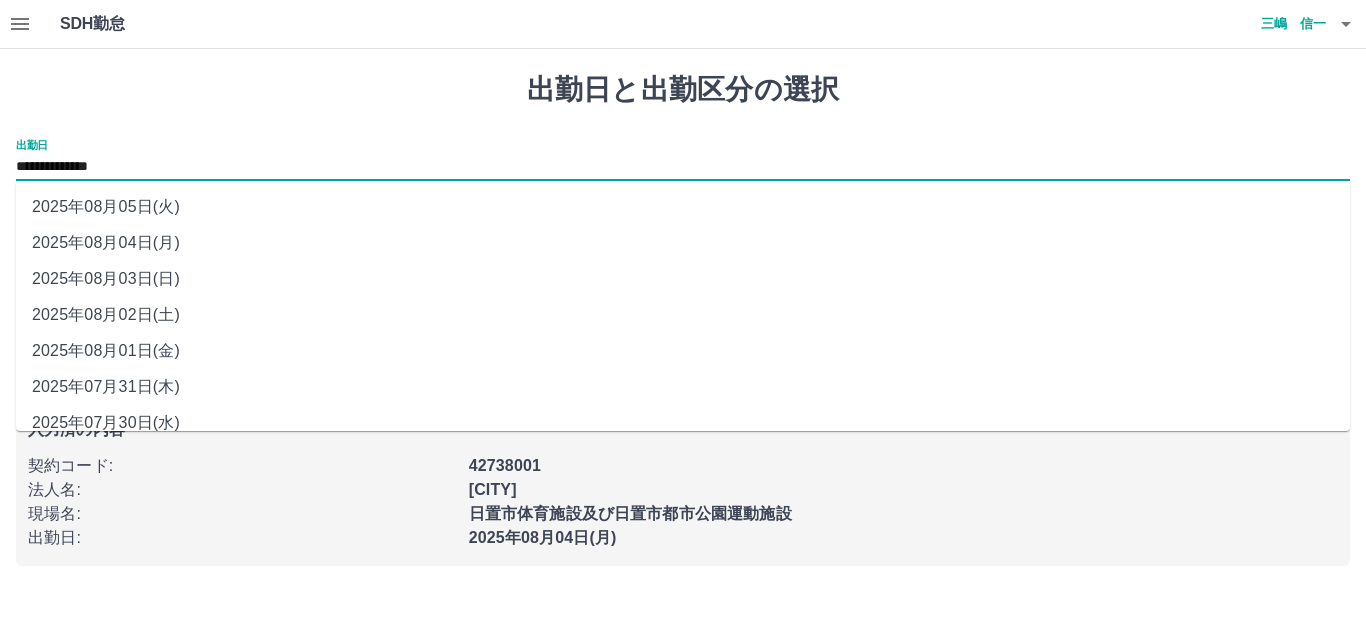 click on "**********" at bounding box center [683, 167] 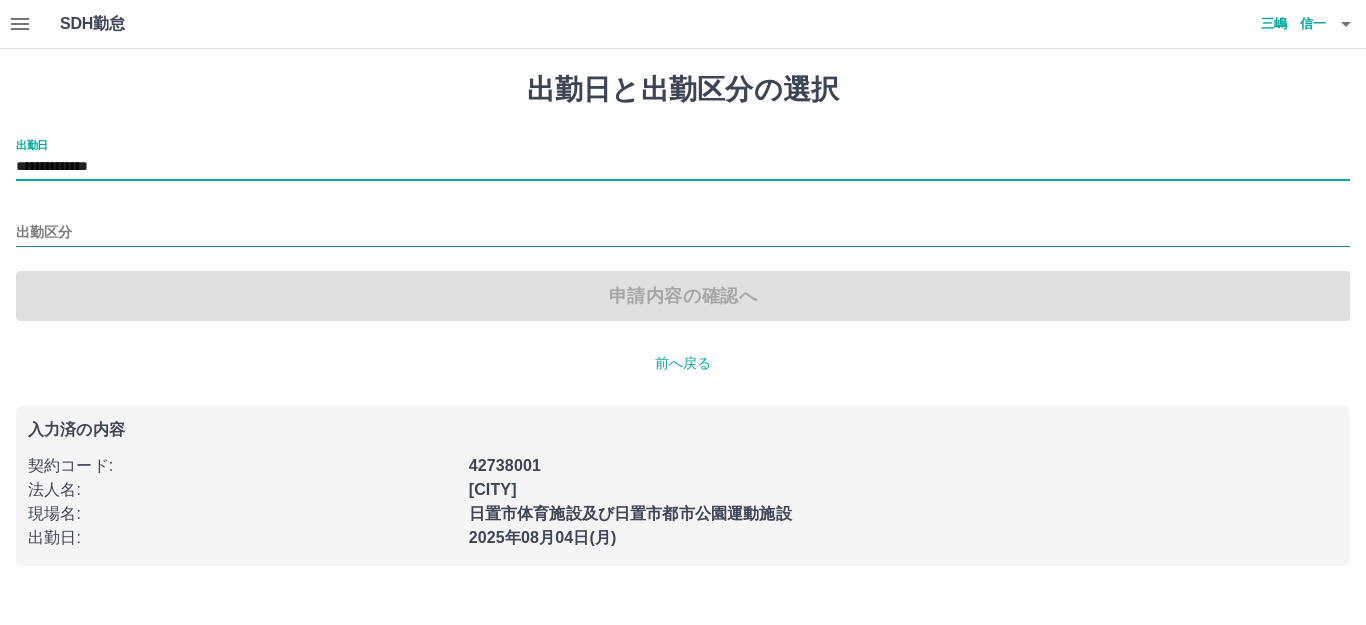 click on "出勤区分" at bounding box center (683, 233) 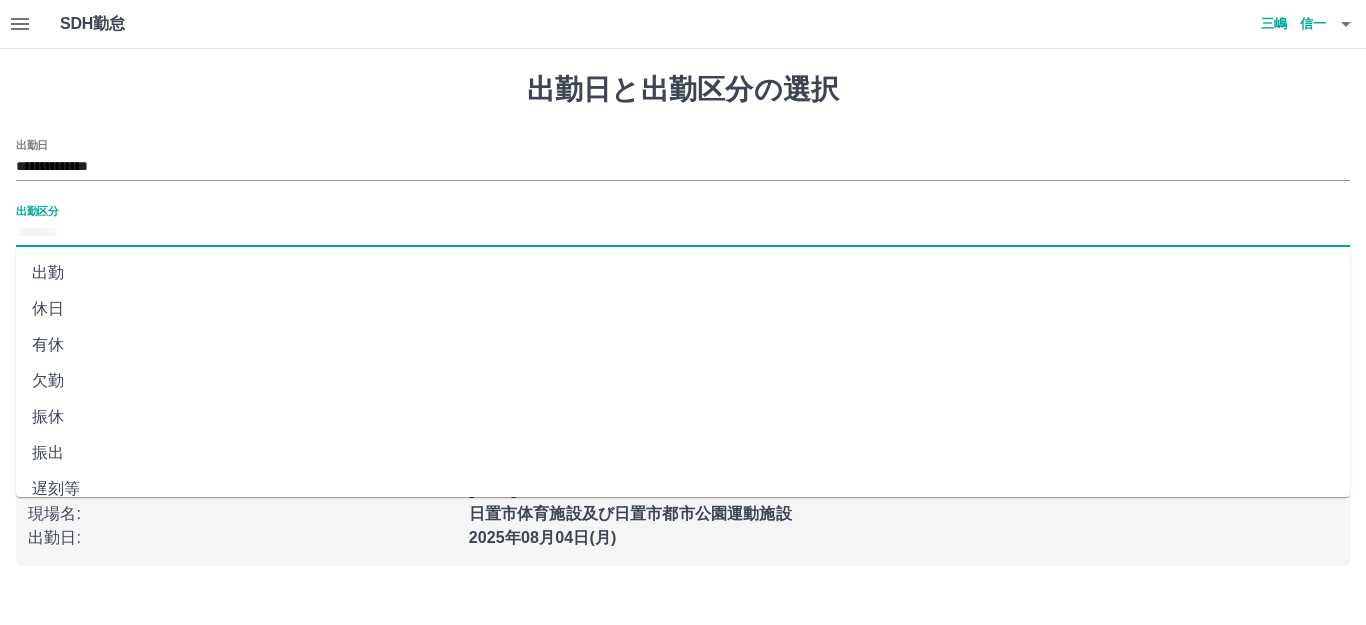 click on "休日" at bounding box center (683, 309) 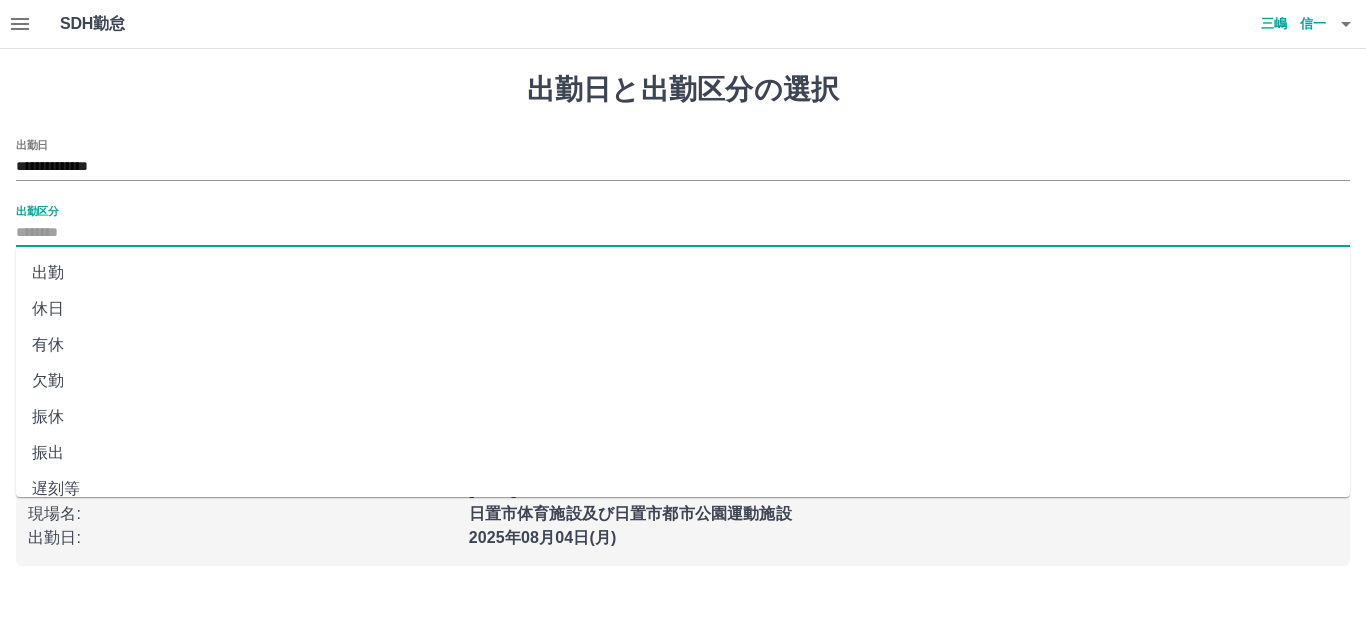type on "**" 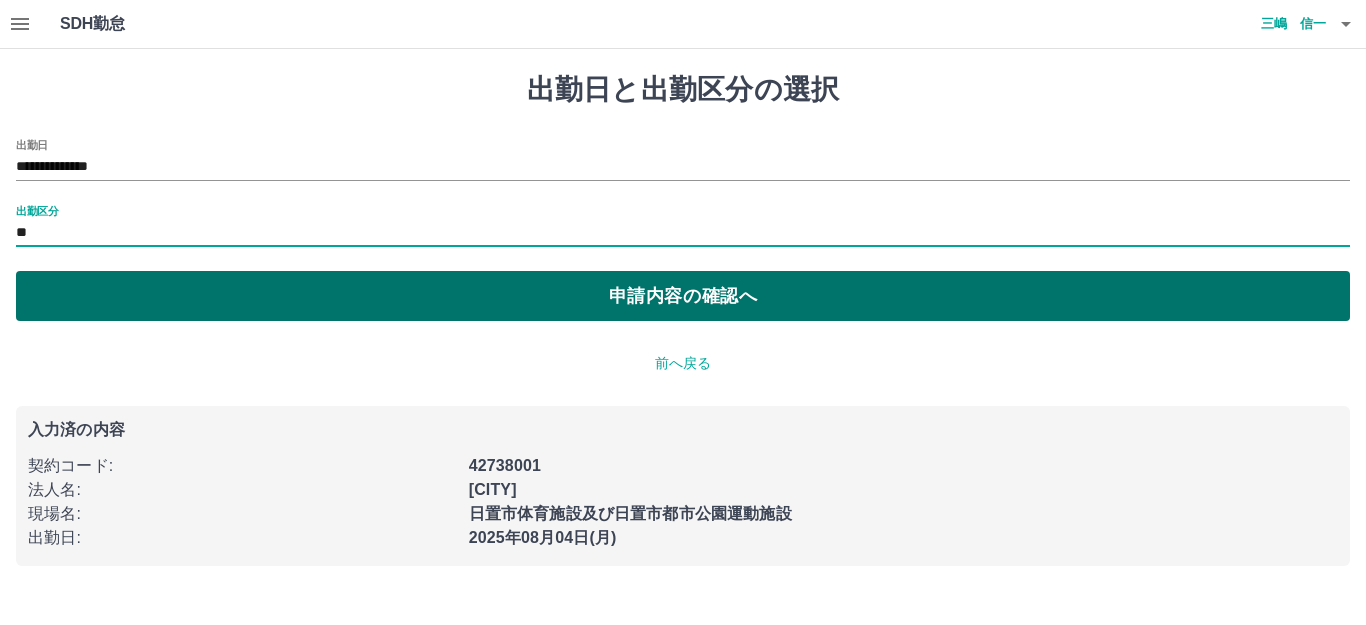 click on "申請内容の確認へ" at bounding box center (683, 296) 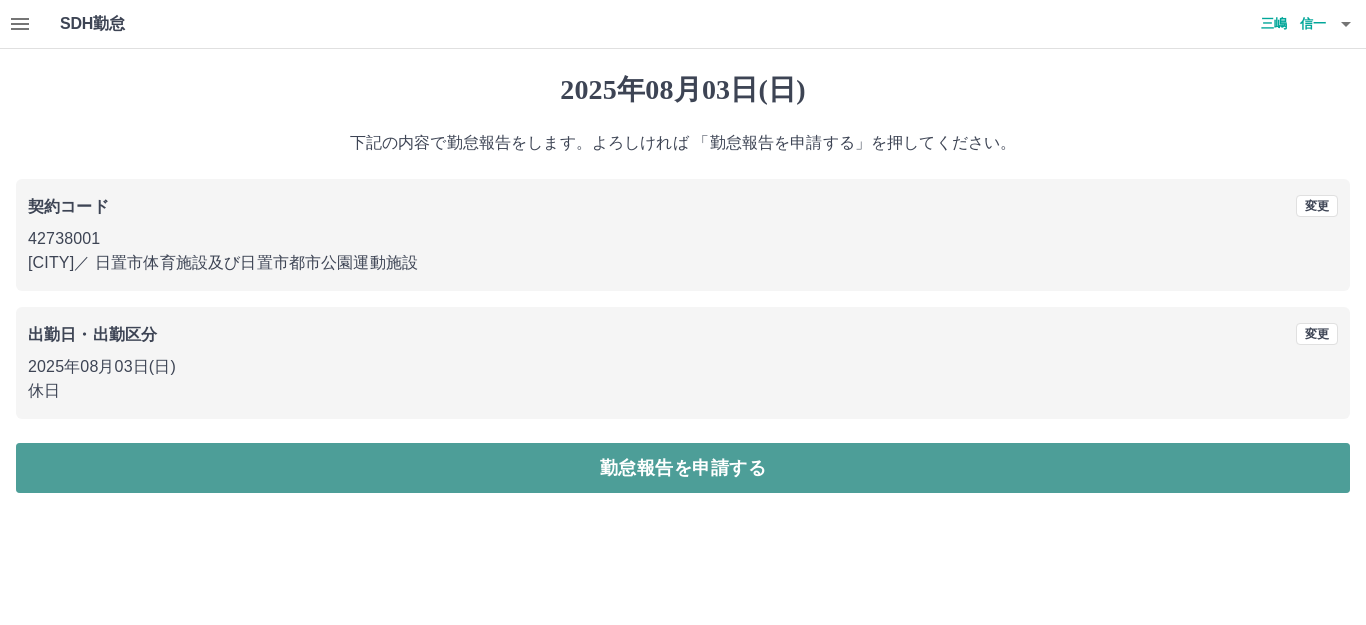 click on "勤怠報告を申請する" at bounding box center (683, 468) 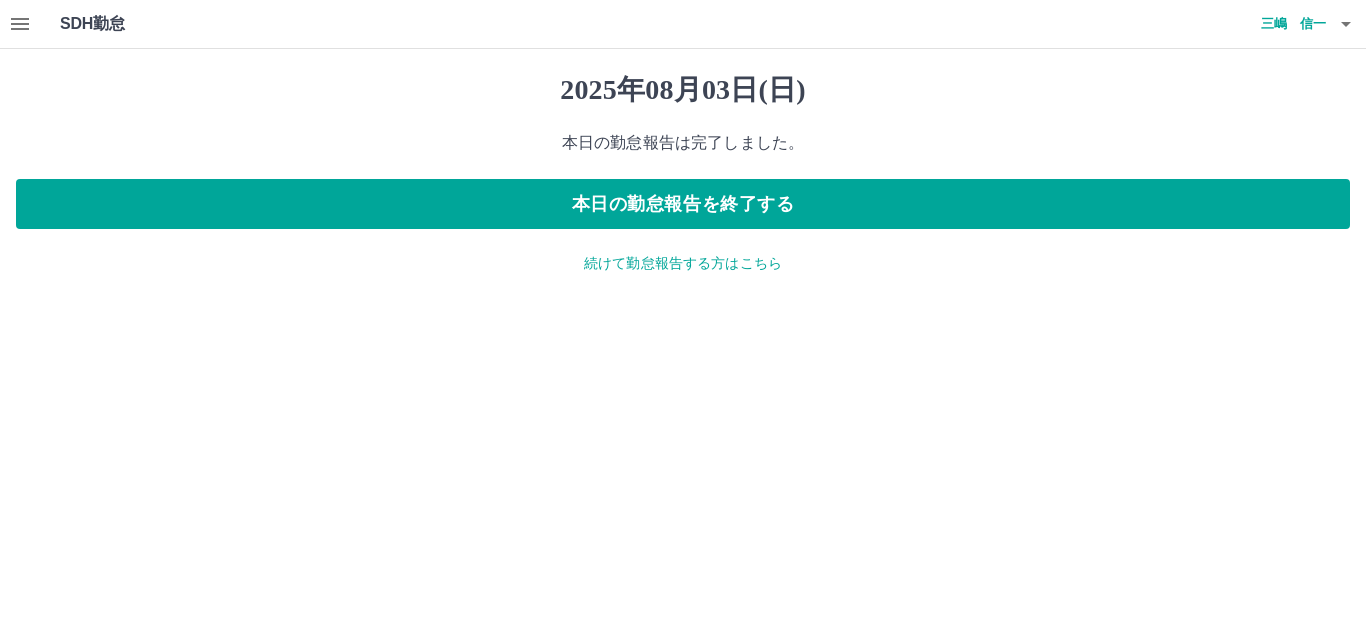 click on "続けて勤怠報告する方はこちら" at bounding box center (683, 263) 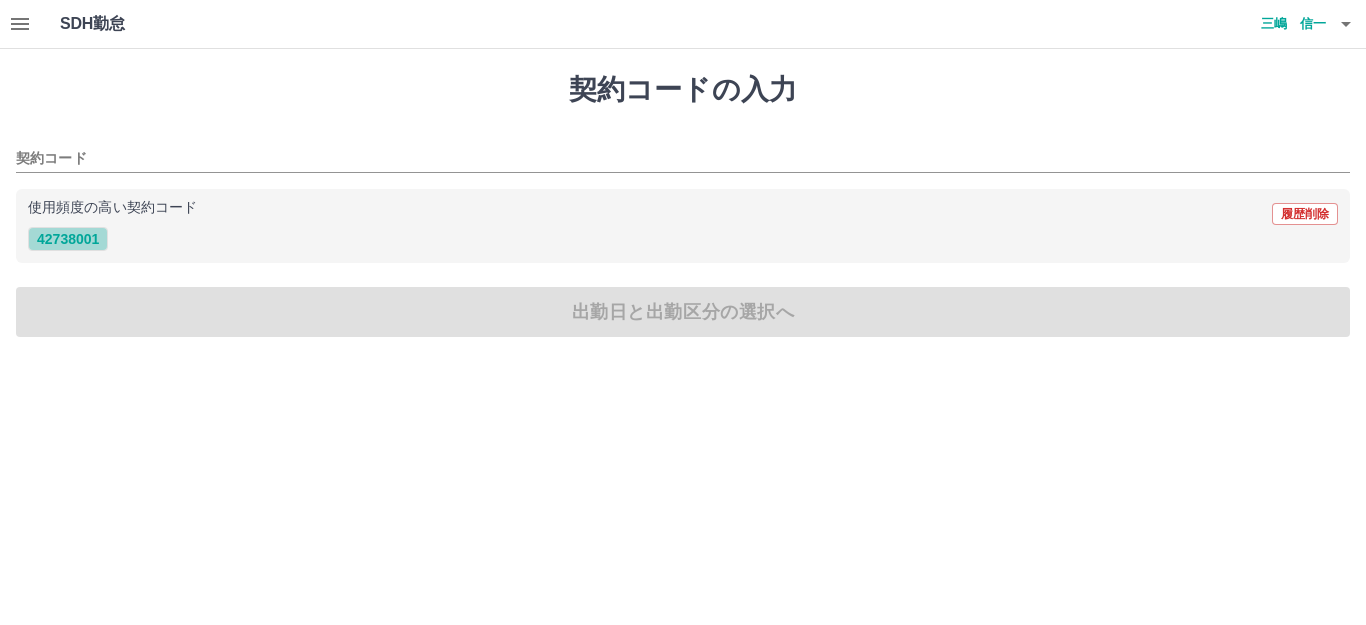 click on "42738001" at bounding box center (68, 239) 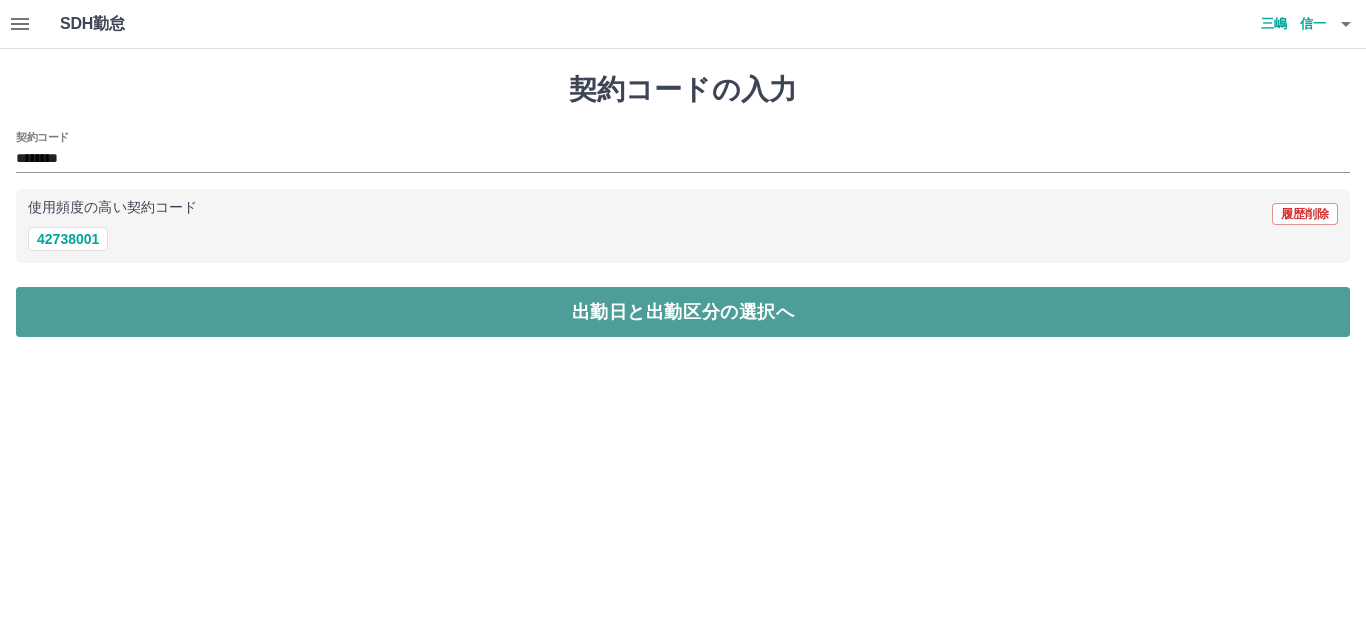 click on "出勤日と出勤区分の選択へ" at bounding box center [683, 312] 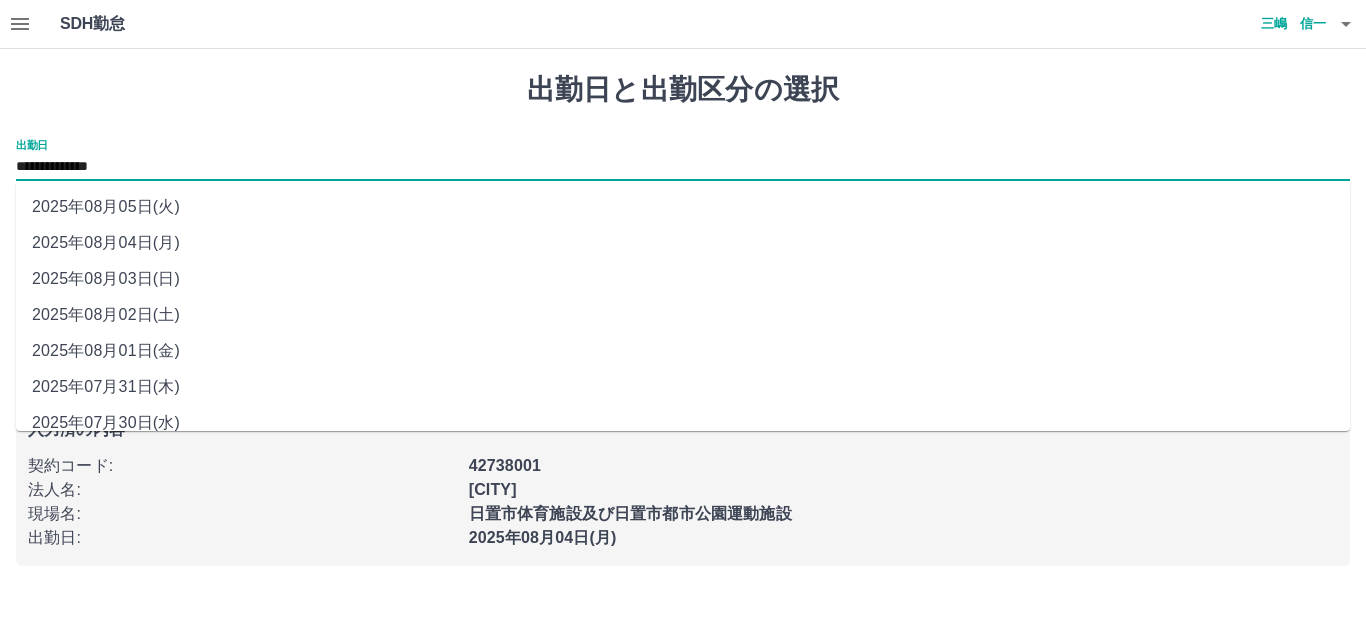 click on "**********" at bounding box center [683, 167] 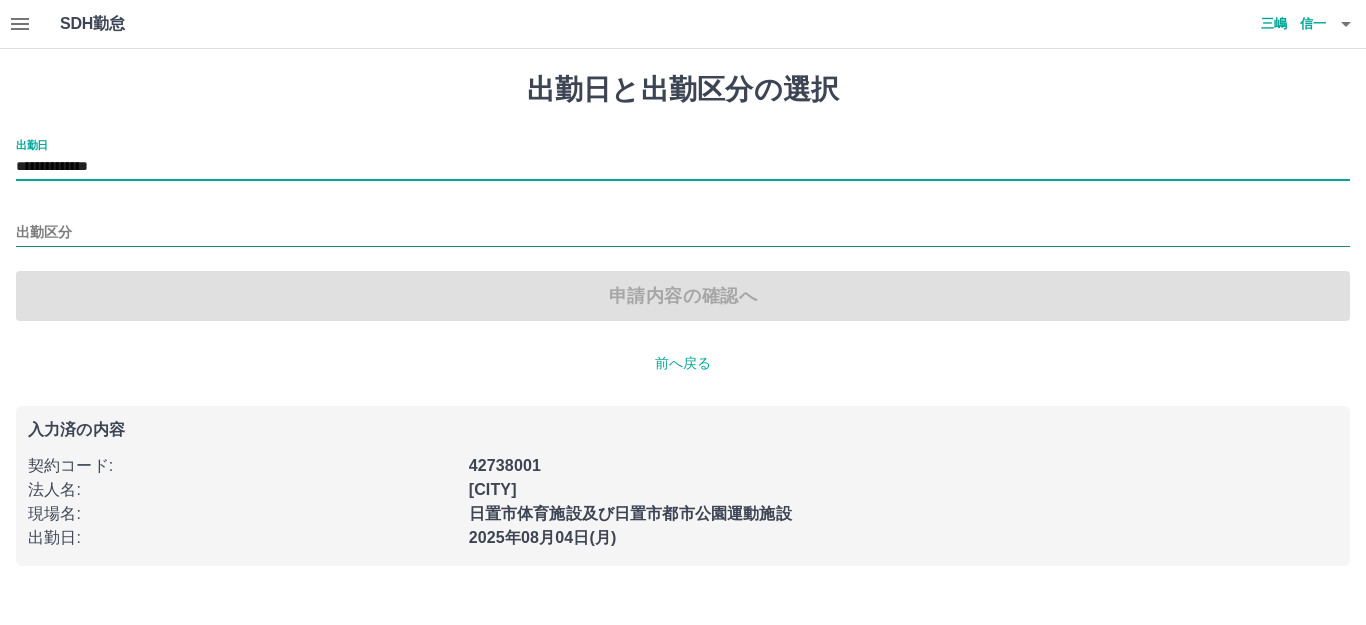click on "出勤区分" at bounding box center (683, 233) 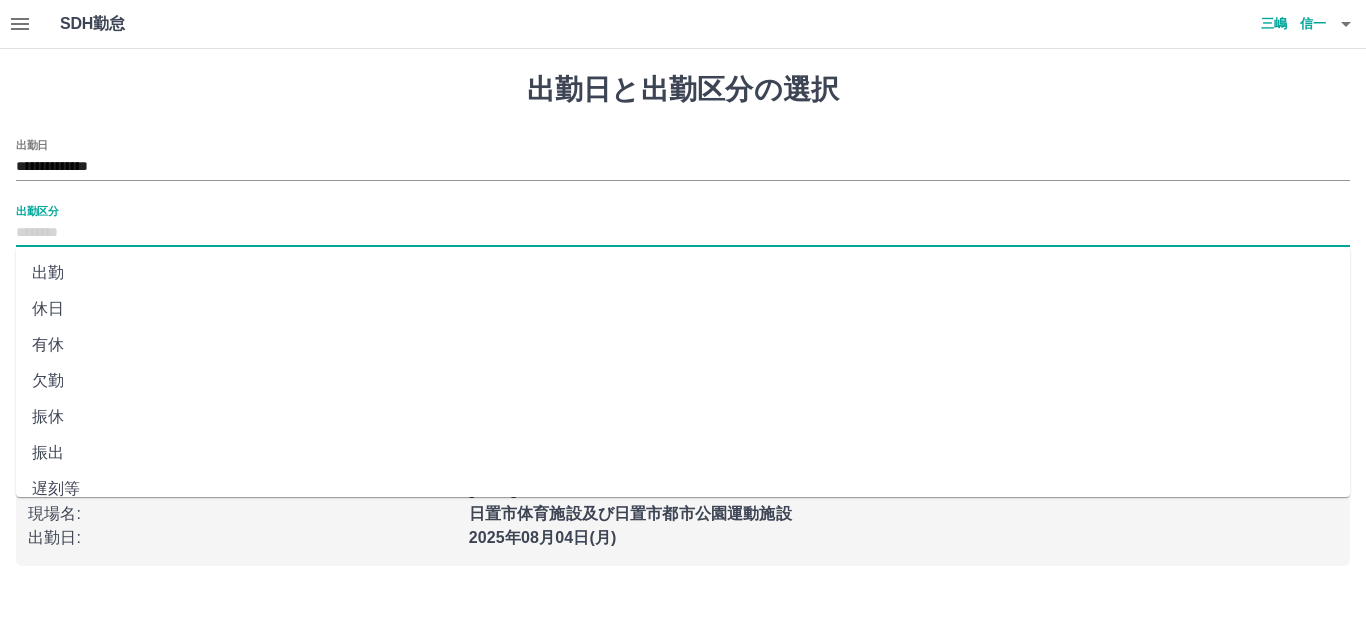click on "出勤" at bounding box center (683, 273) 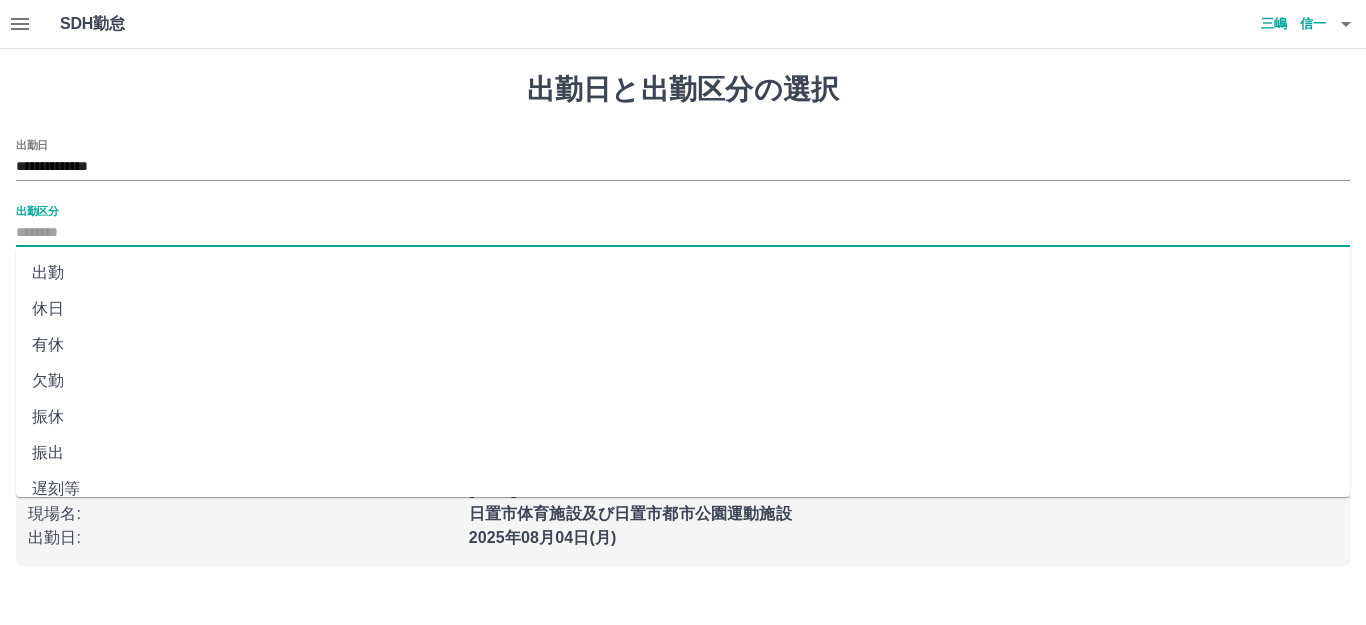 type on "**" 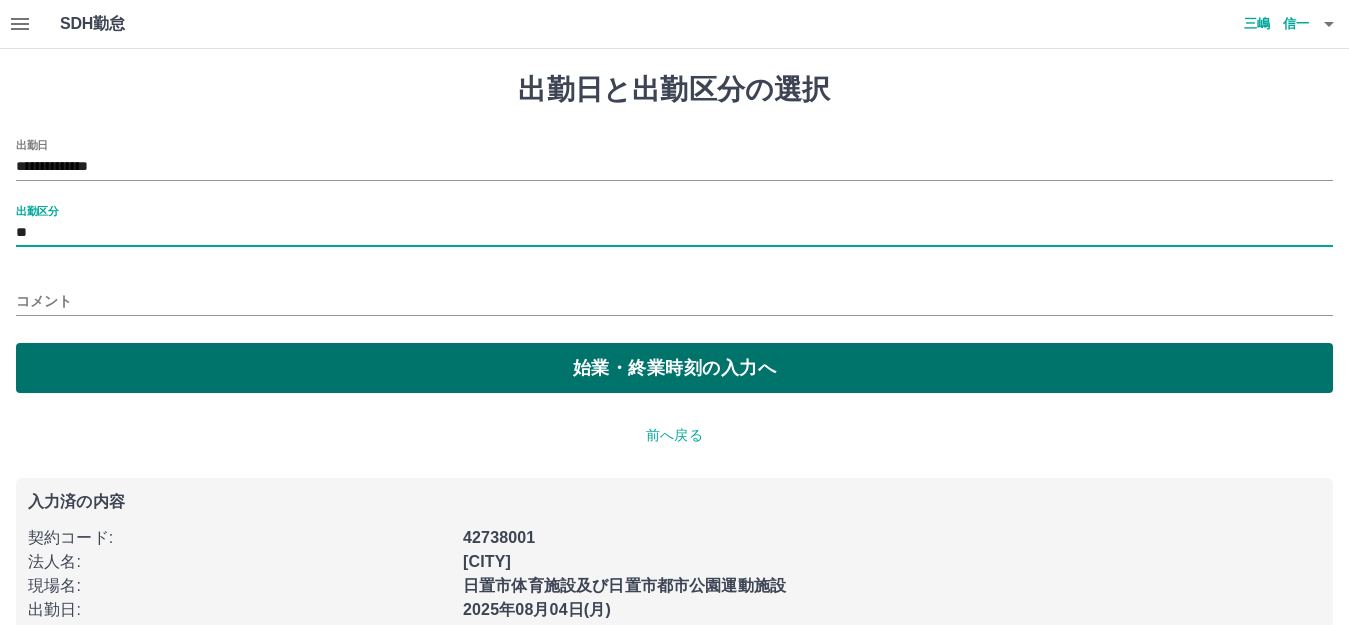 click on "始業・終業時刻の入力へ" at bounding box center (674, 368) 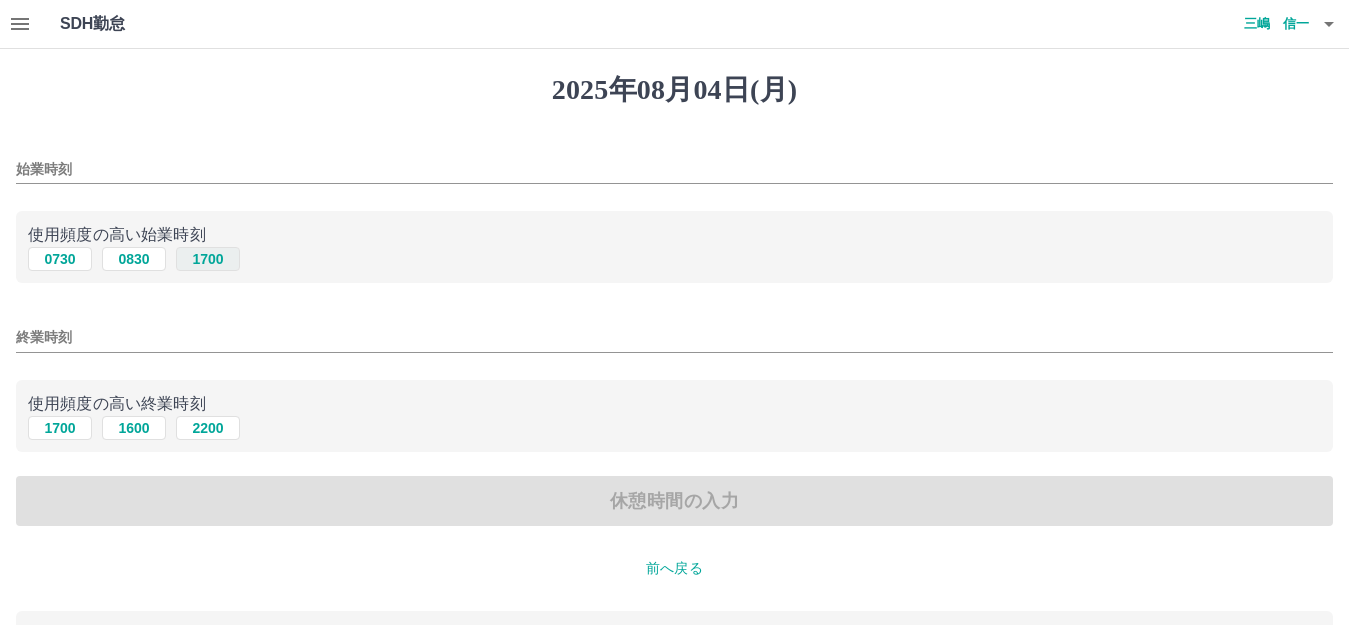 click on "1700" at bounding box center [208, 259] 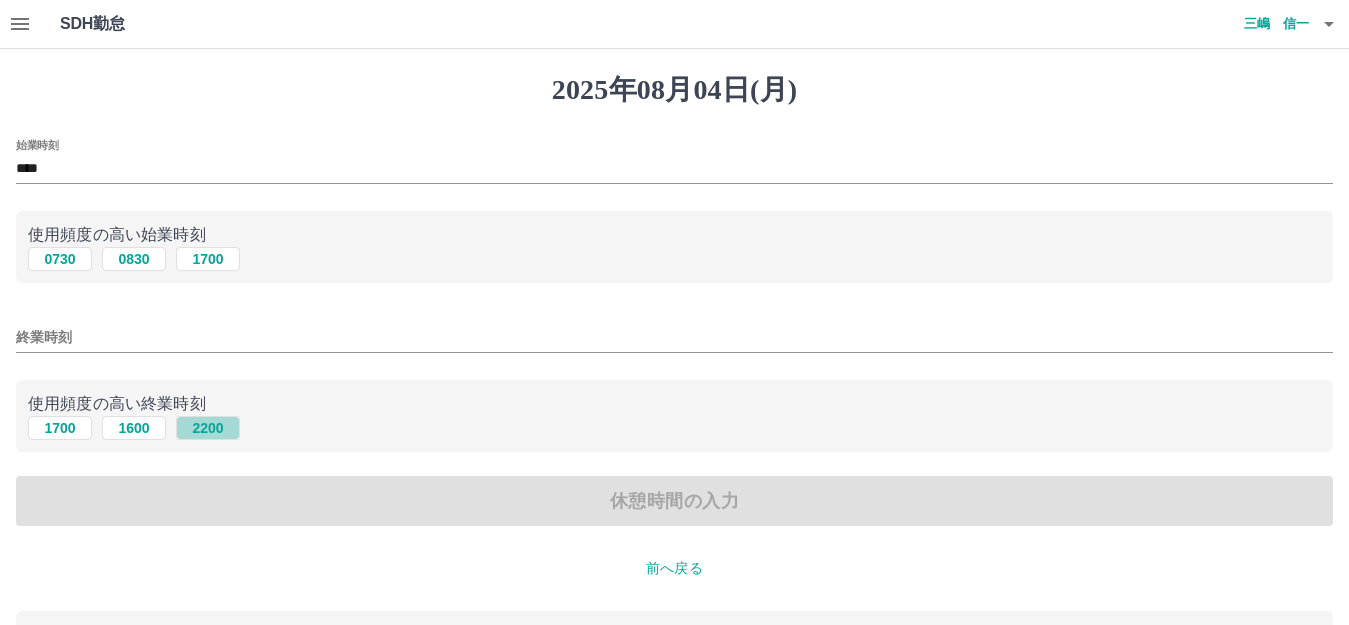 click on "2200" at bounding box center [208, 428] 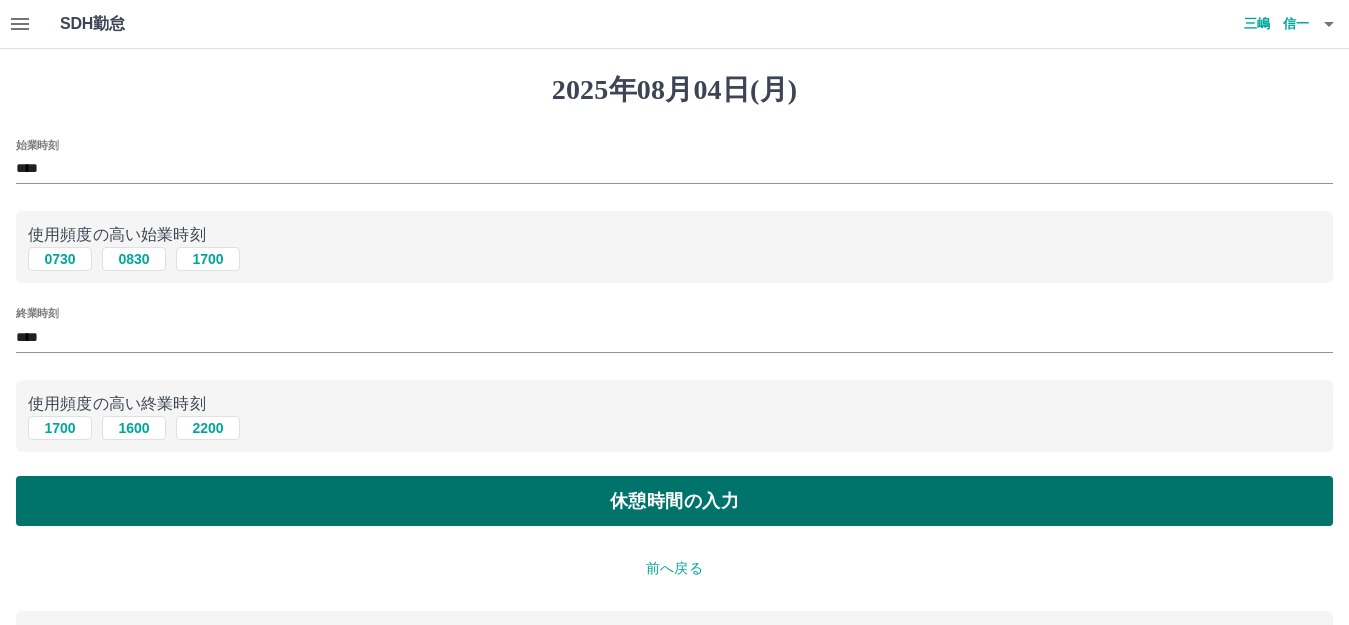 click on "休憩時間の入力" at bounding box center (674, 501) 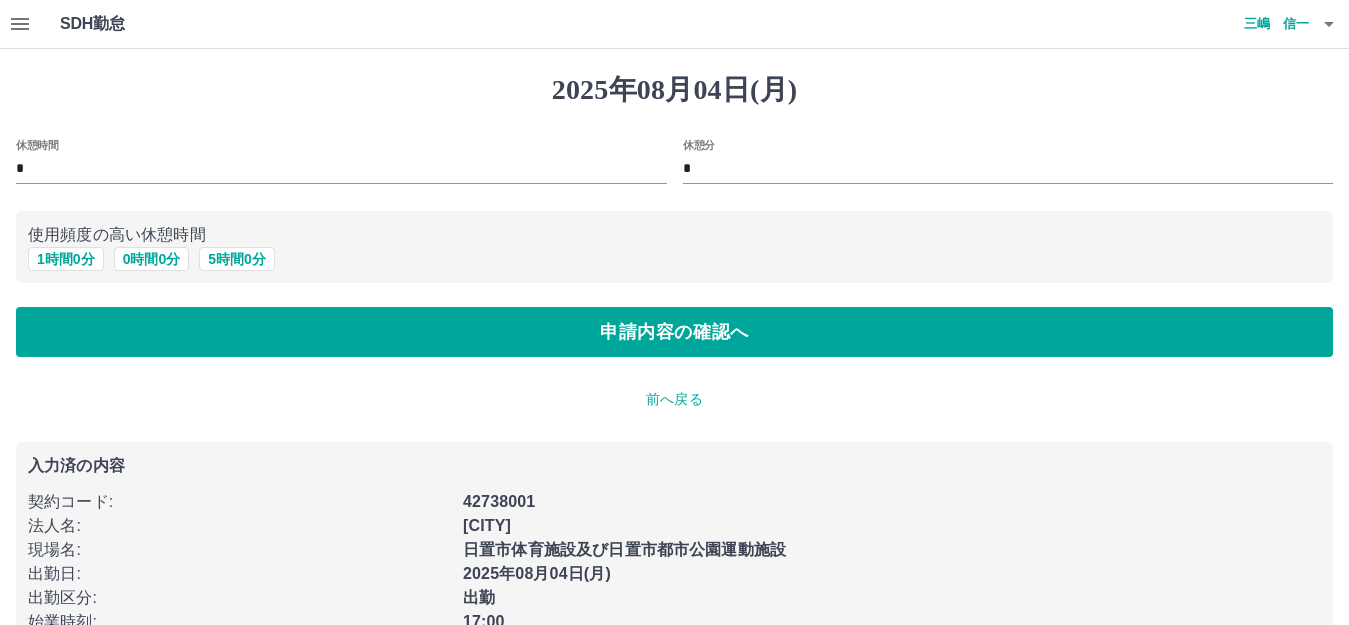 click on "2025年08月04日(月) 休憩時間 * 休憩分 * 使用頻度の高い休憩時間 1 時間 0 分 0 時間 0 分 5 時間 0 分 申請内容の確認へ 前へ戻る 入力済の内容 契約コード : 42738001 法人名 : 日置市 現場名 : 日置市体育施設及び日置市都市公園運動施設 出勤日 : 2025年08月04日(月) 出勤区分 : 出勤 始業時刻 : 17:00 終業時刻 : 22:00" at bounding box center [674, 373] 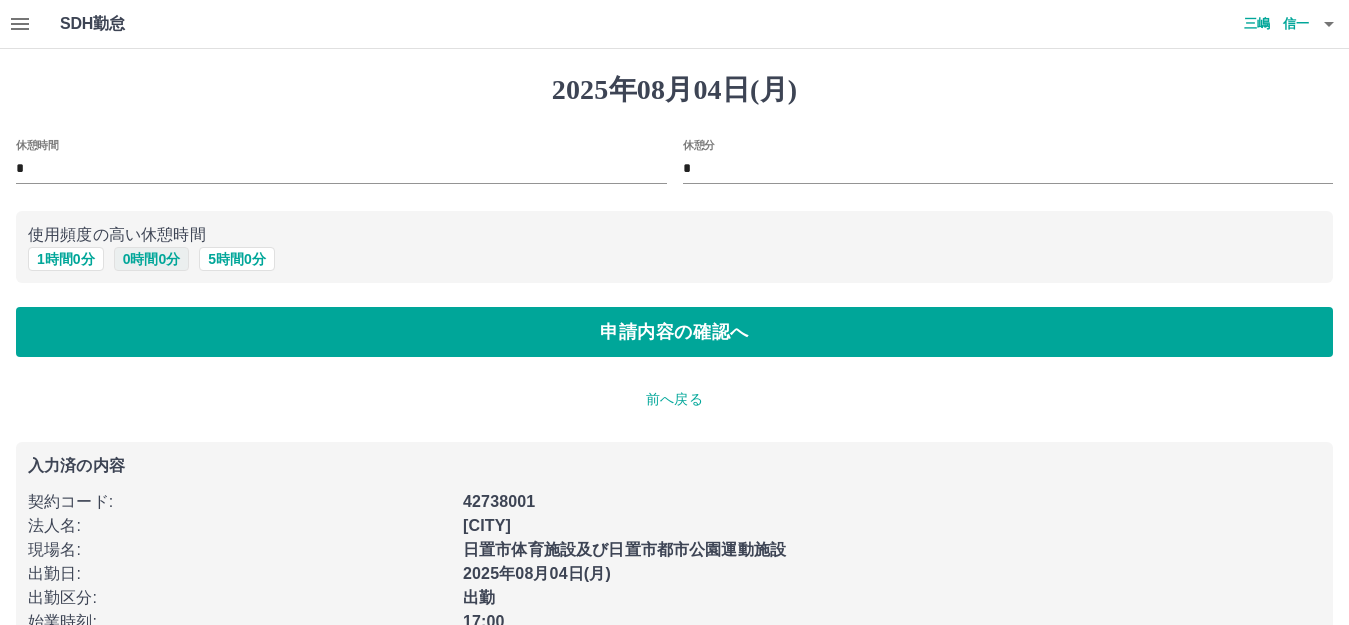 click on "0 時間 0 分" at bounding box center (152, 259) 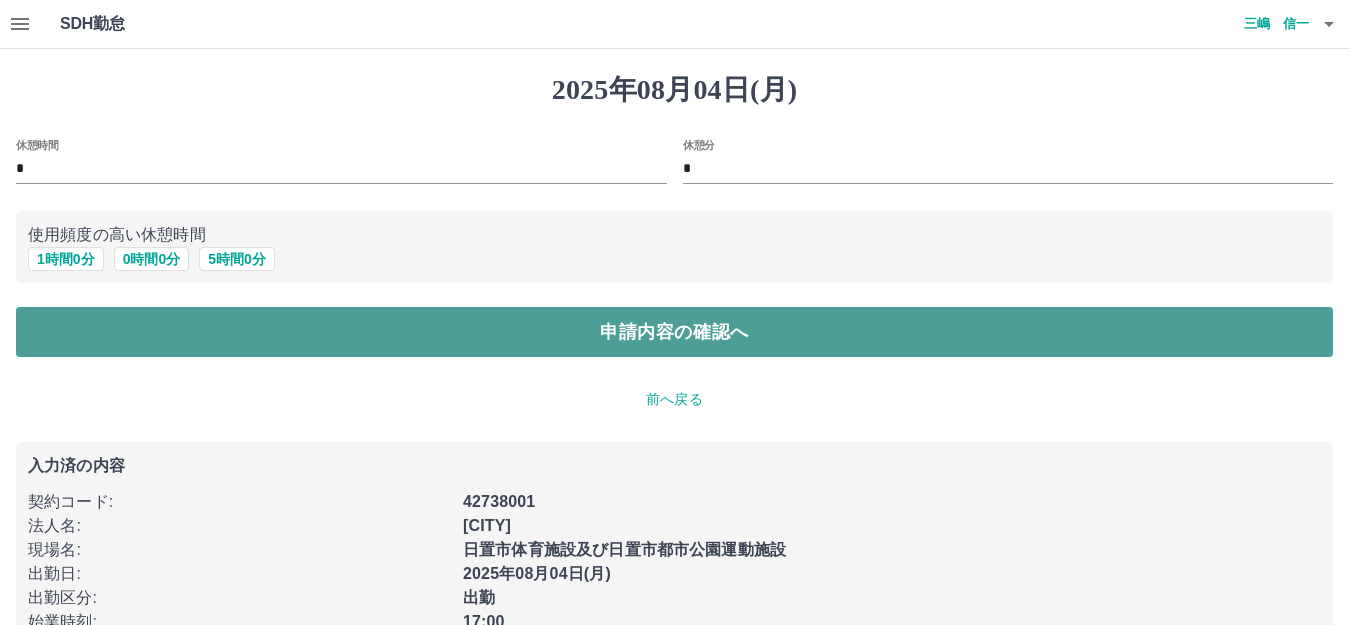 click on "申請内容の確認へ" at bounding box center (674, 332) 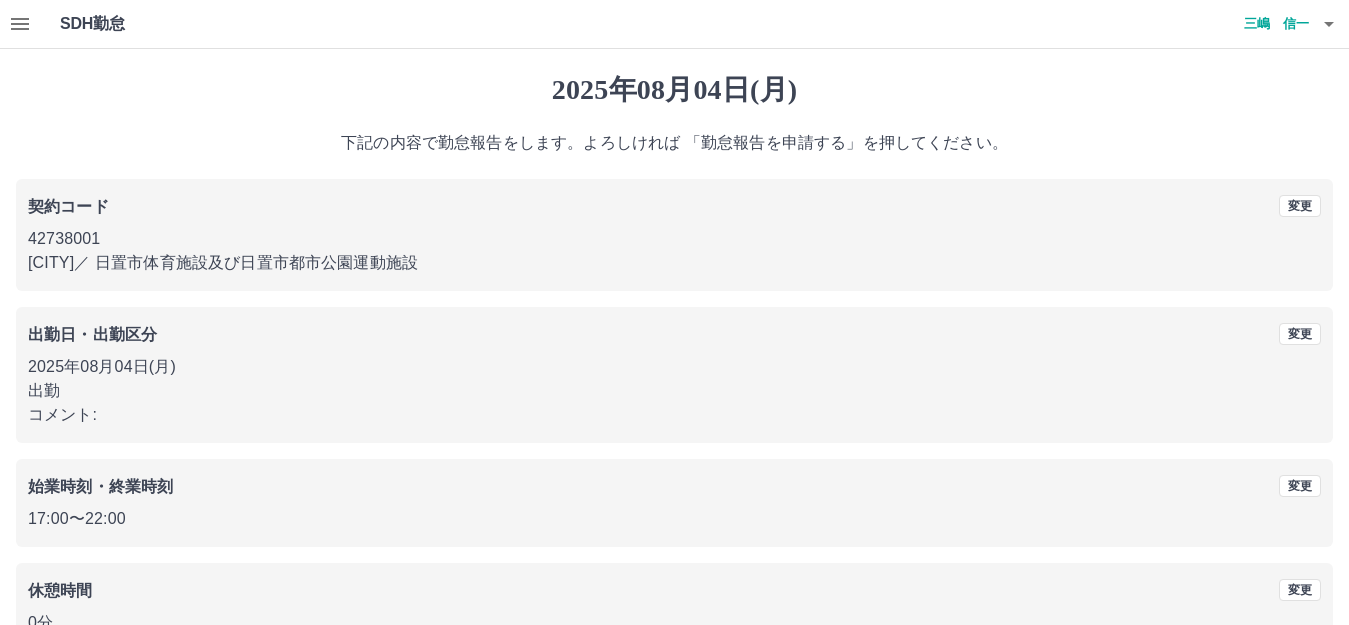 click 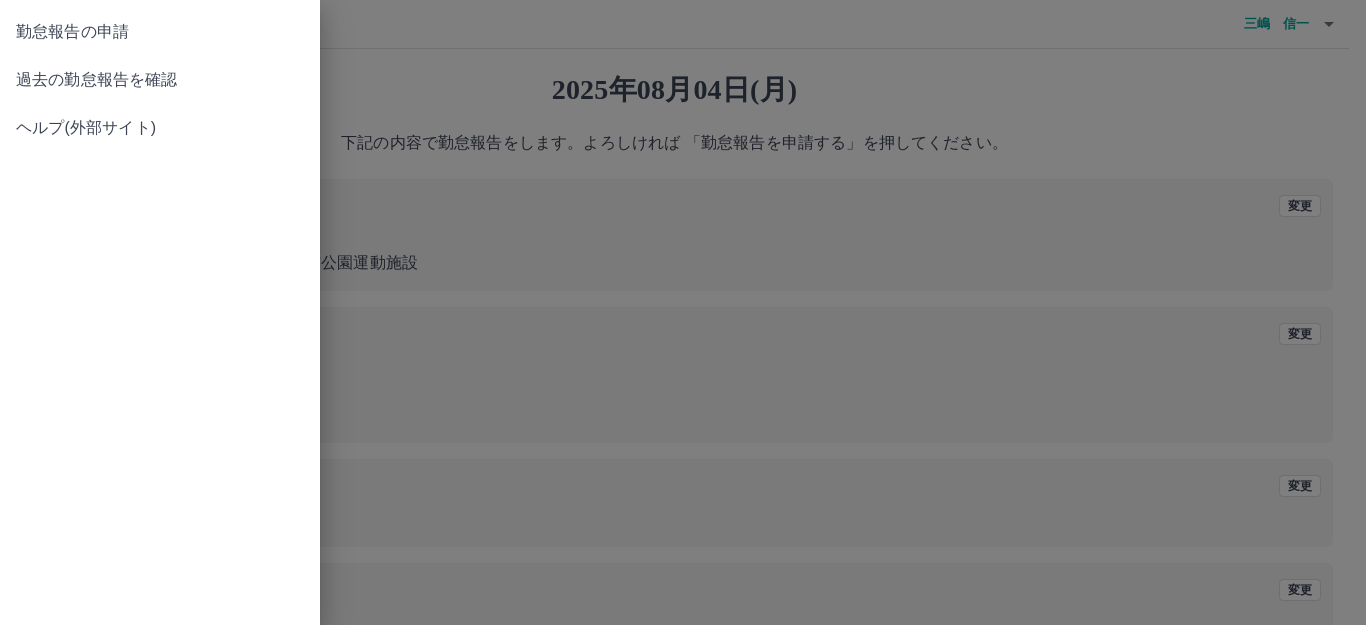 click at bounding box center (683, 312) 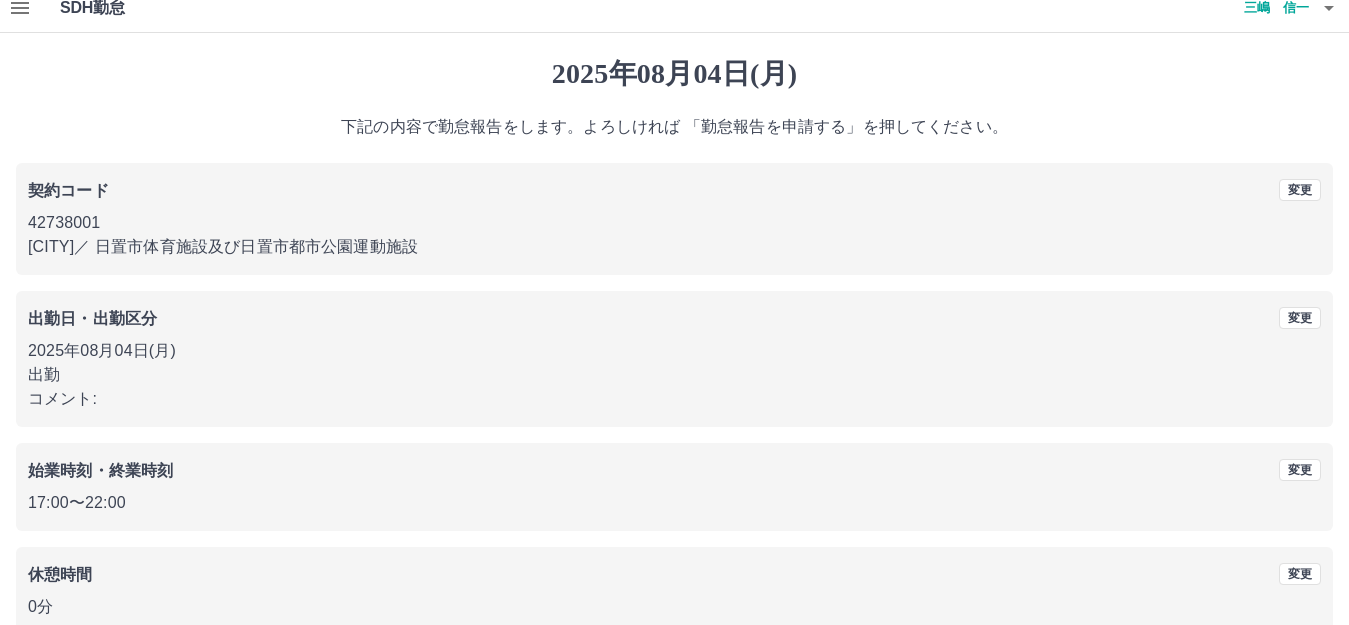 scroll, scrollTop: 124, scrollLeft: 0, axis: vertical 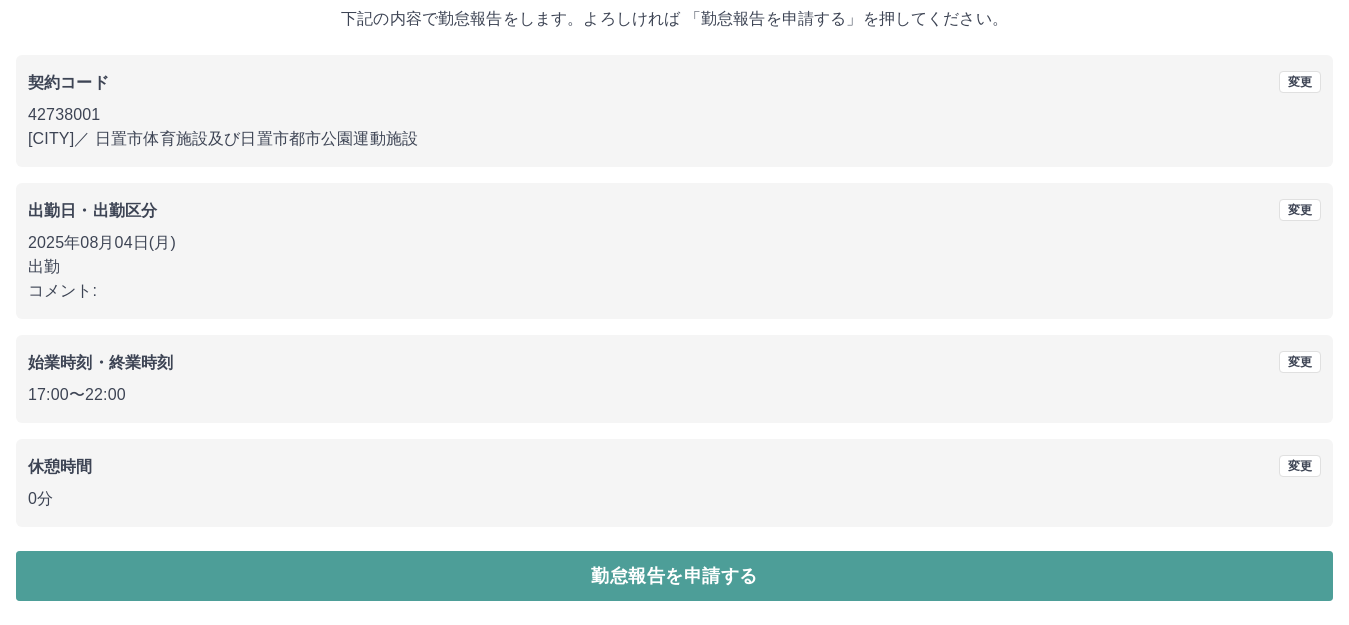 click on "勤怠報告を申請する" at bounding box center [674, 576] 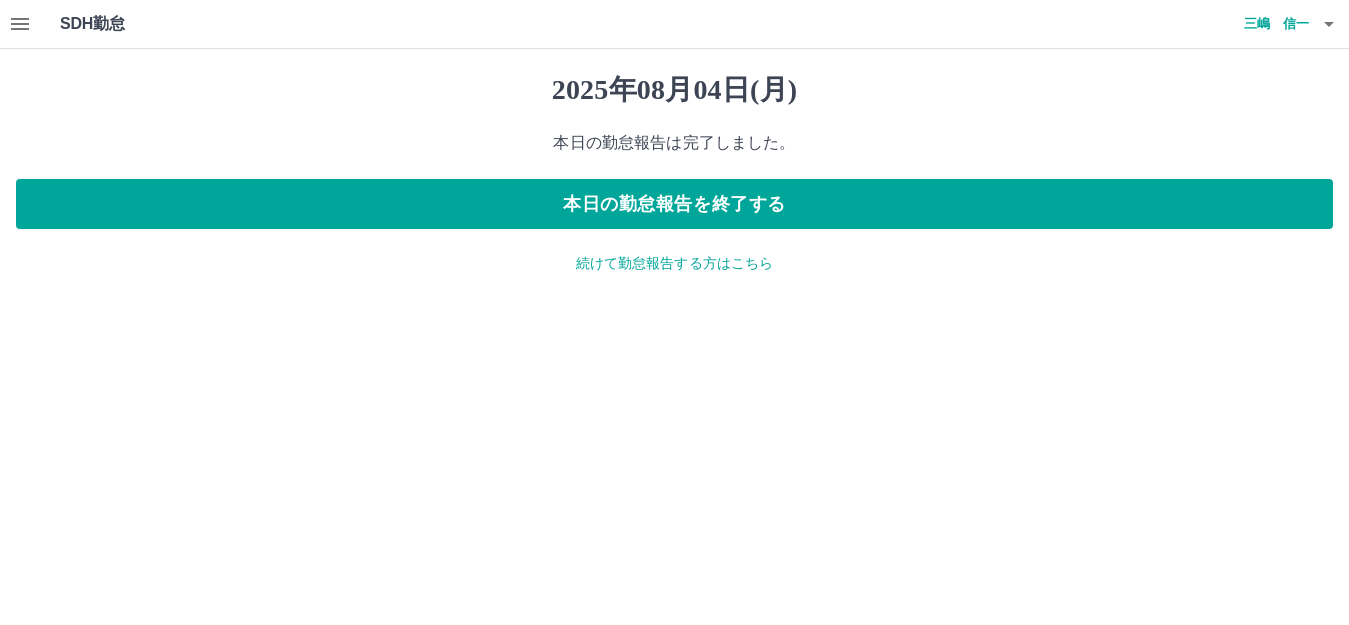 scroll, scrollTop: 0, scrollLeft: 0, axis: both 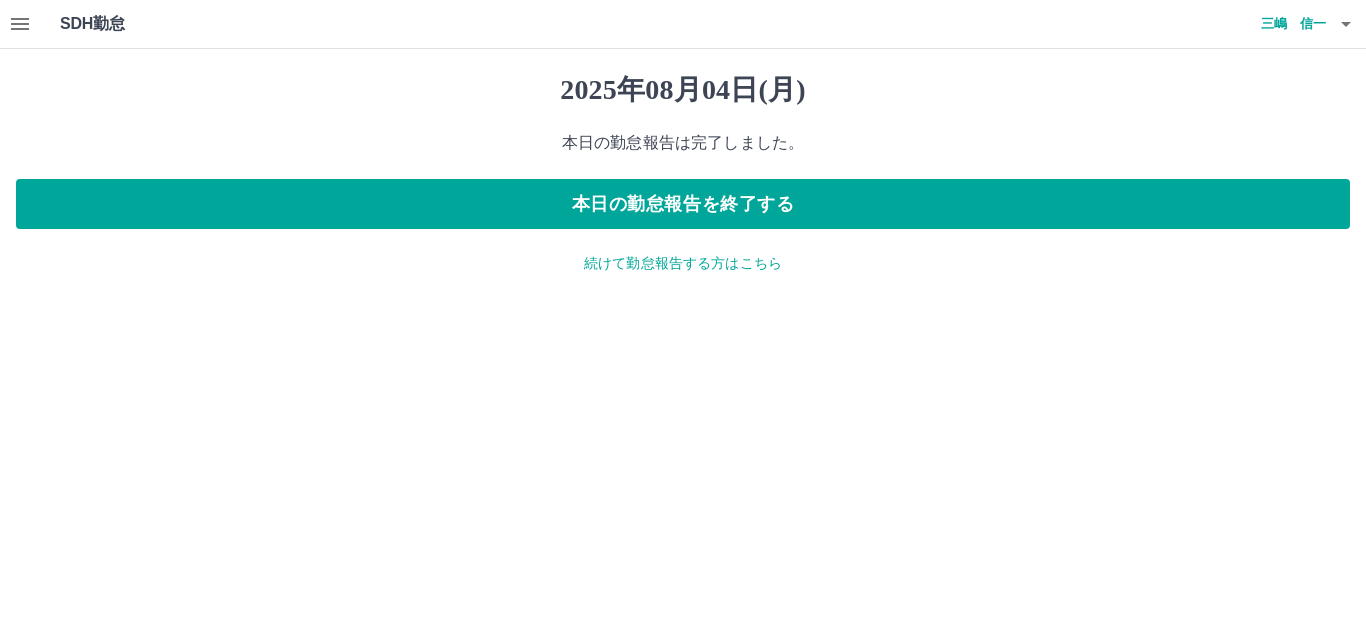 click 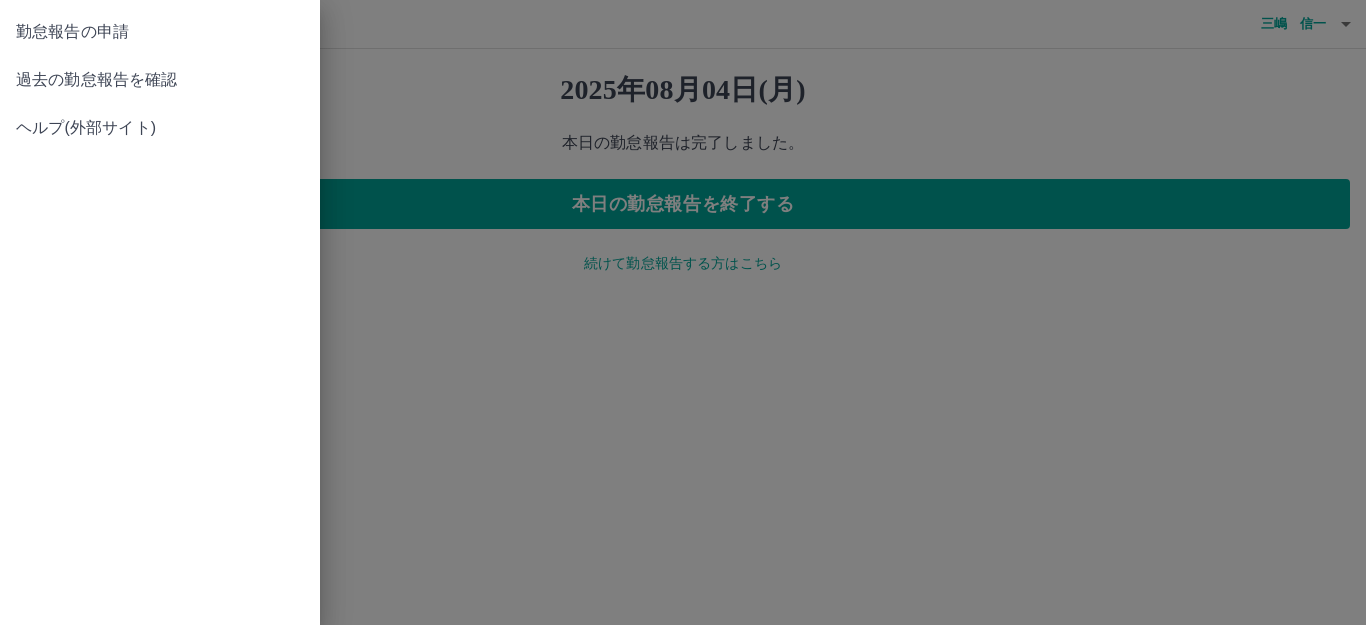 click on "過去の勤怠報告を確認" at bounding box center (160, 80) 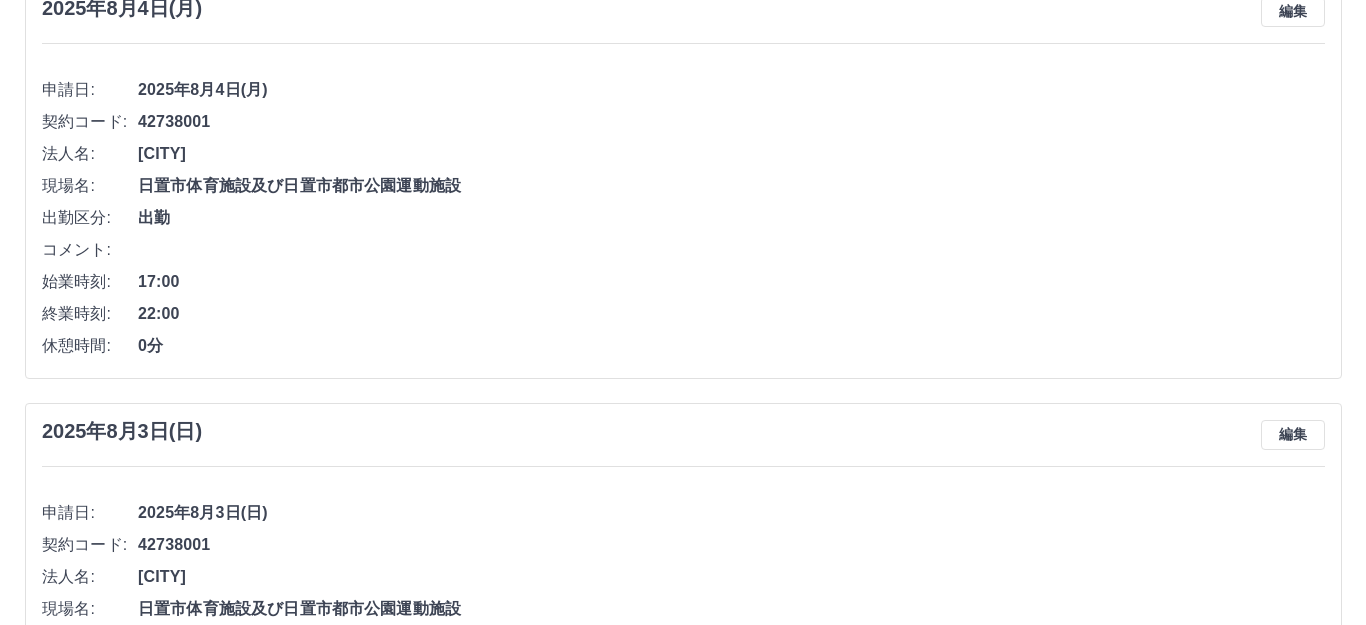 scroll, scrollTop: 0, scrollLeft: 0, axis: both 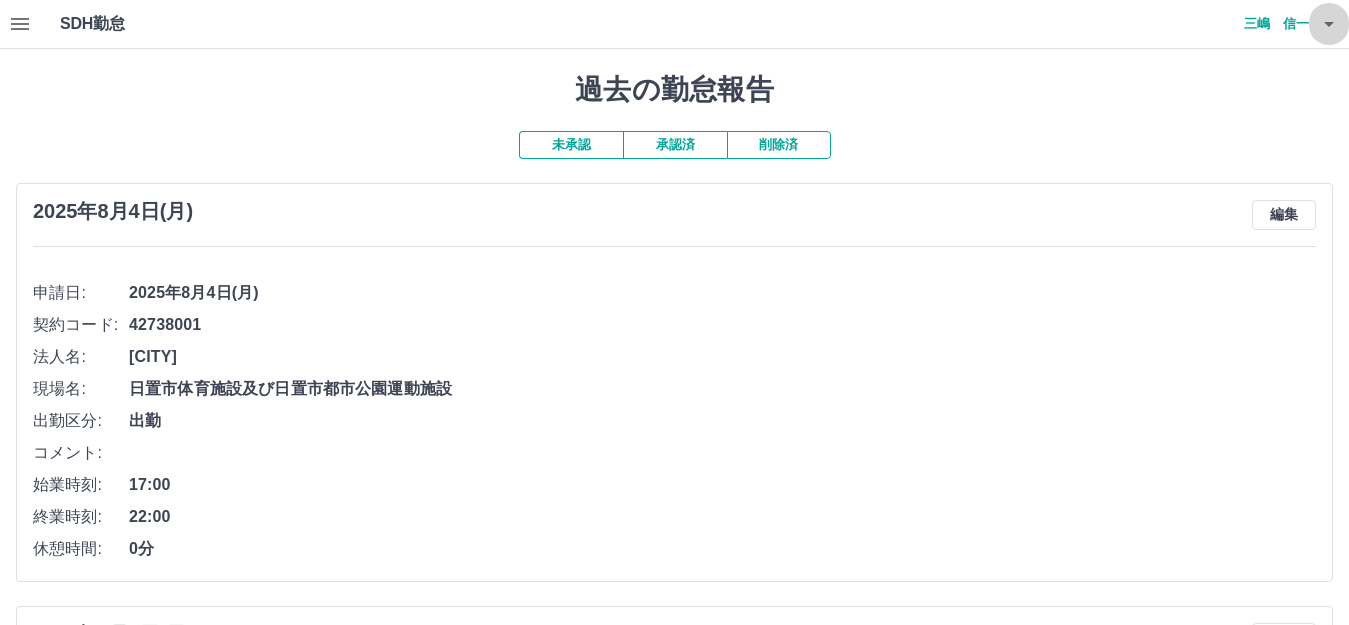 click 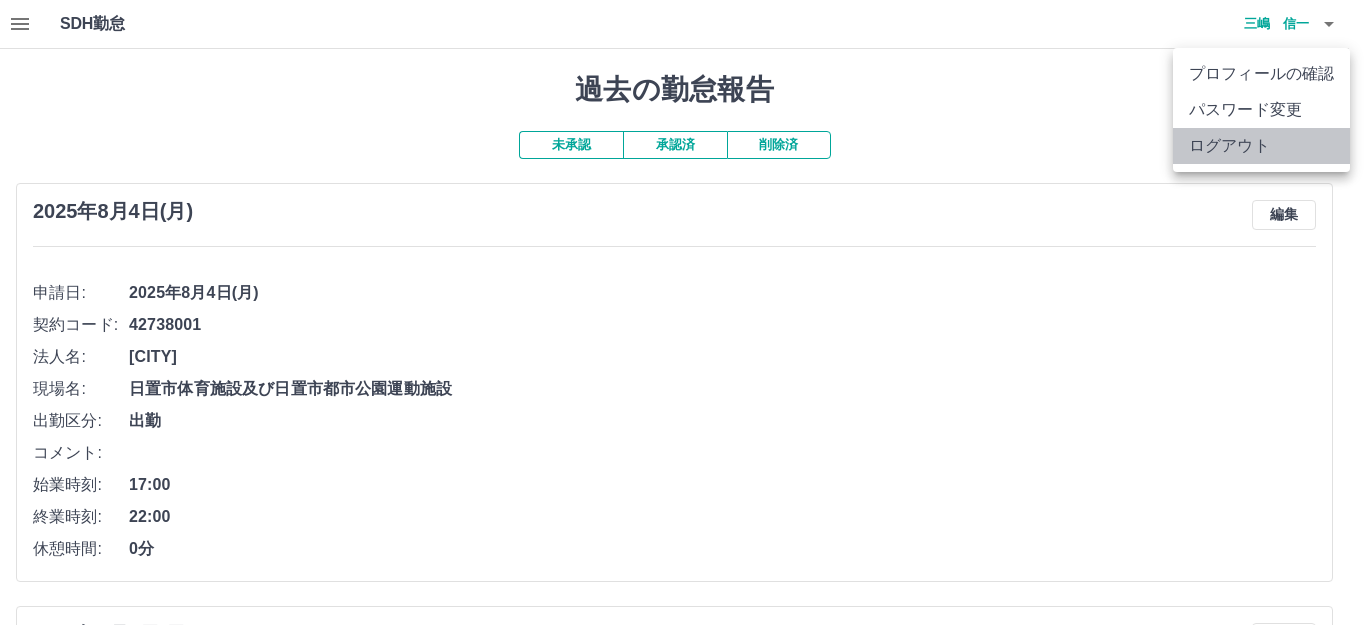 click on "ログアウト" at bounding box center (1261, 146) 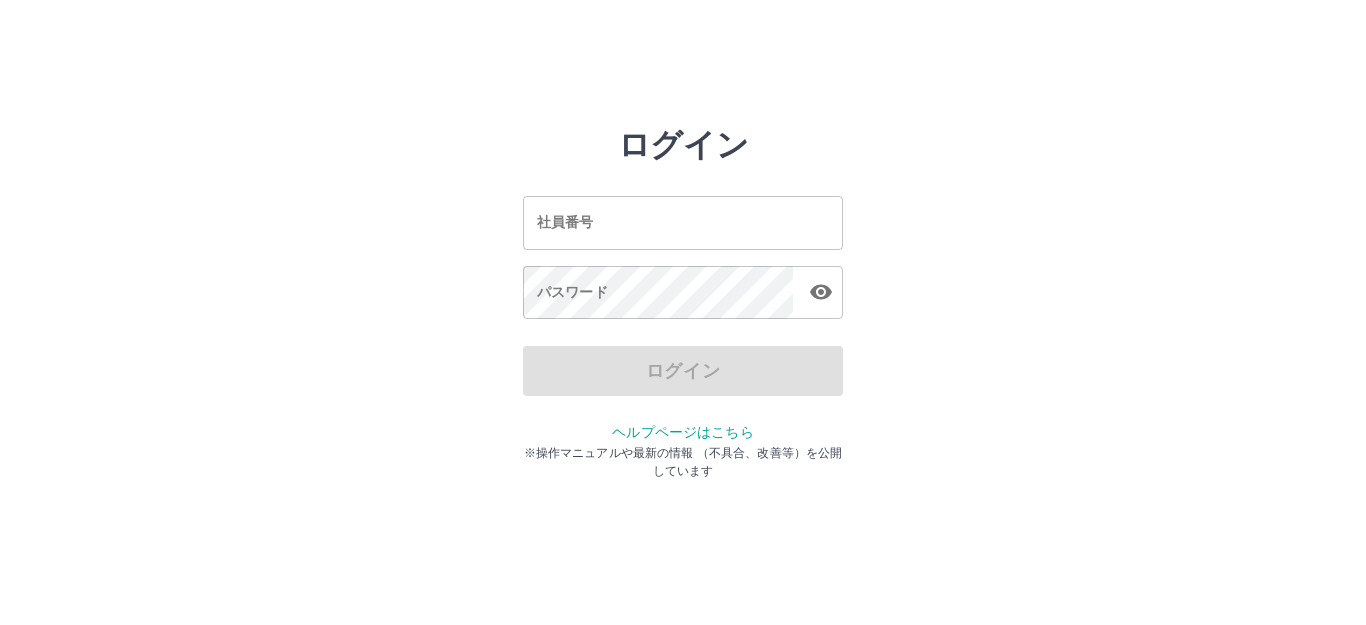 scroll, scrollTop: 0, scrollLeft: 0, axis: both 